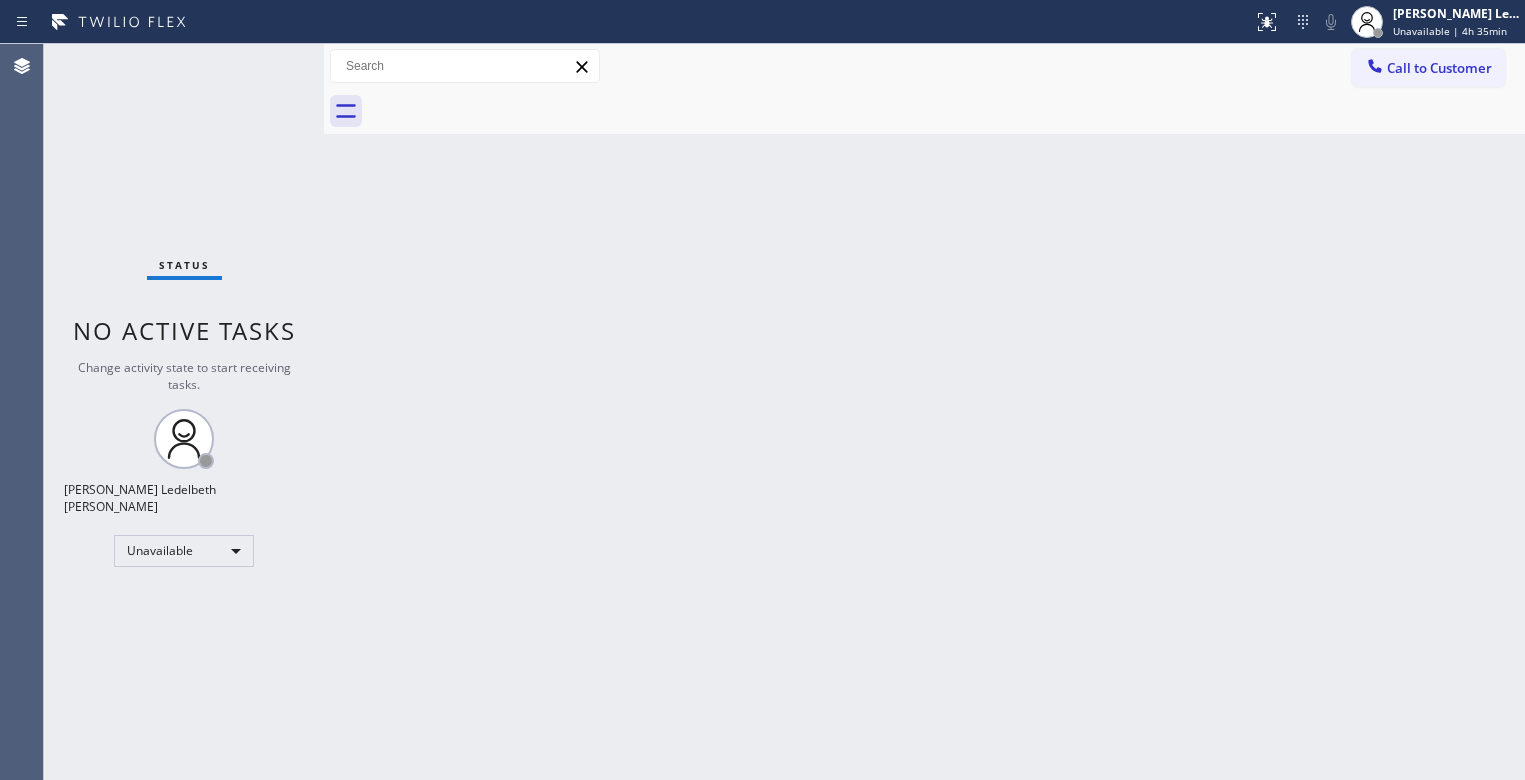 scroll, scrollTop: 0, scrollLeft: 0, axis: both 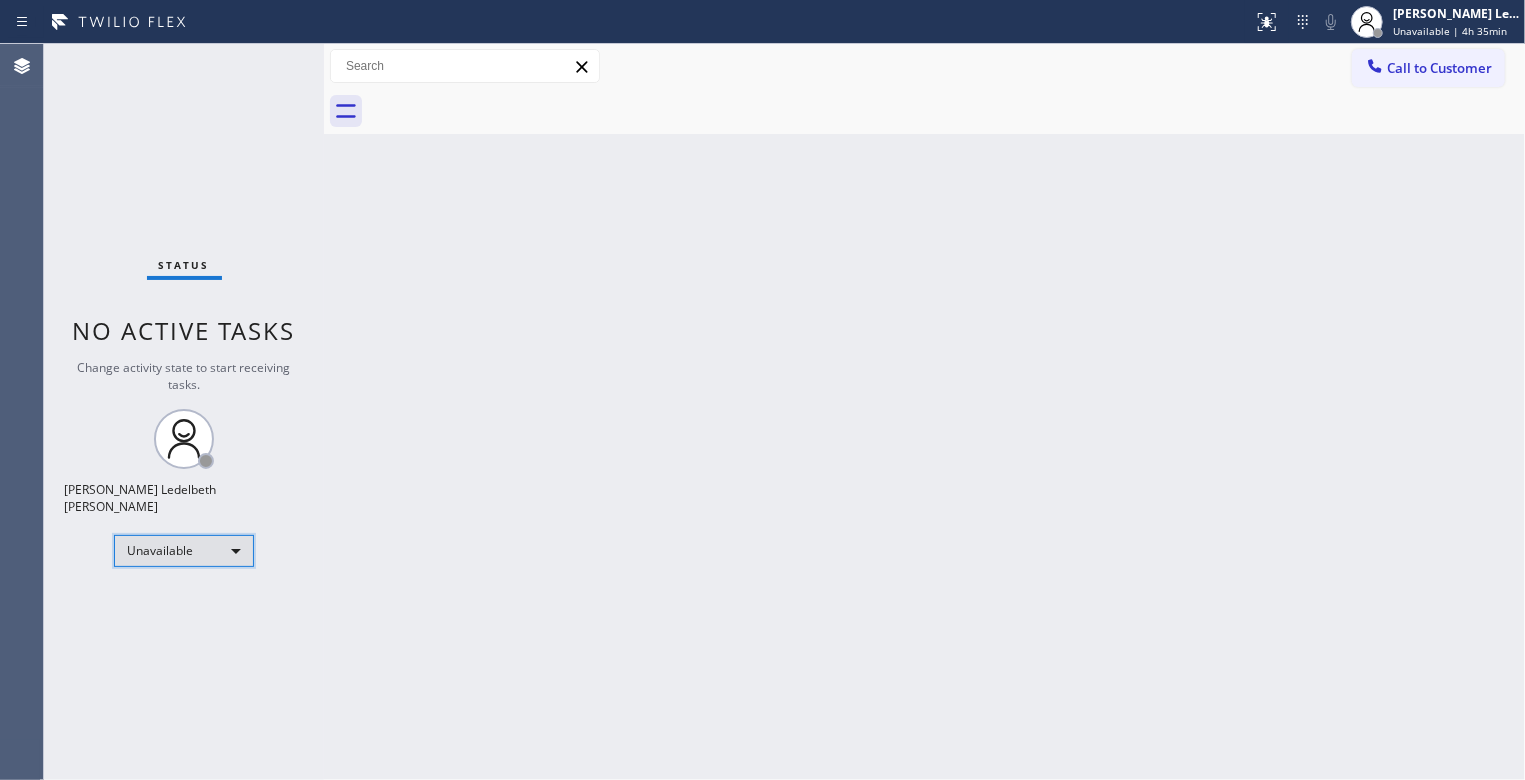 click on "Unavailable" at bounding box center (184, 551) 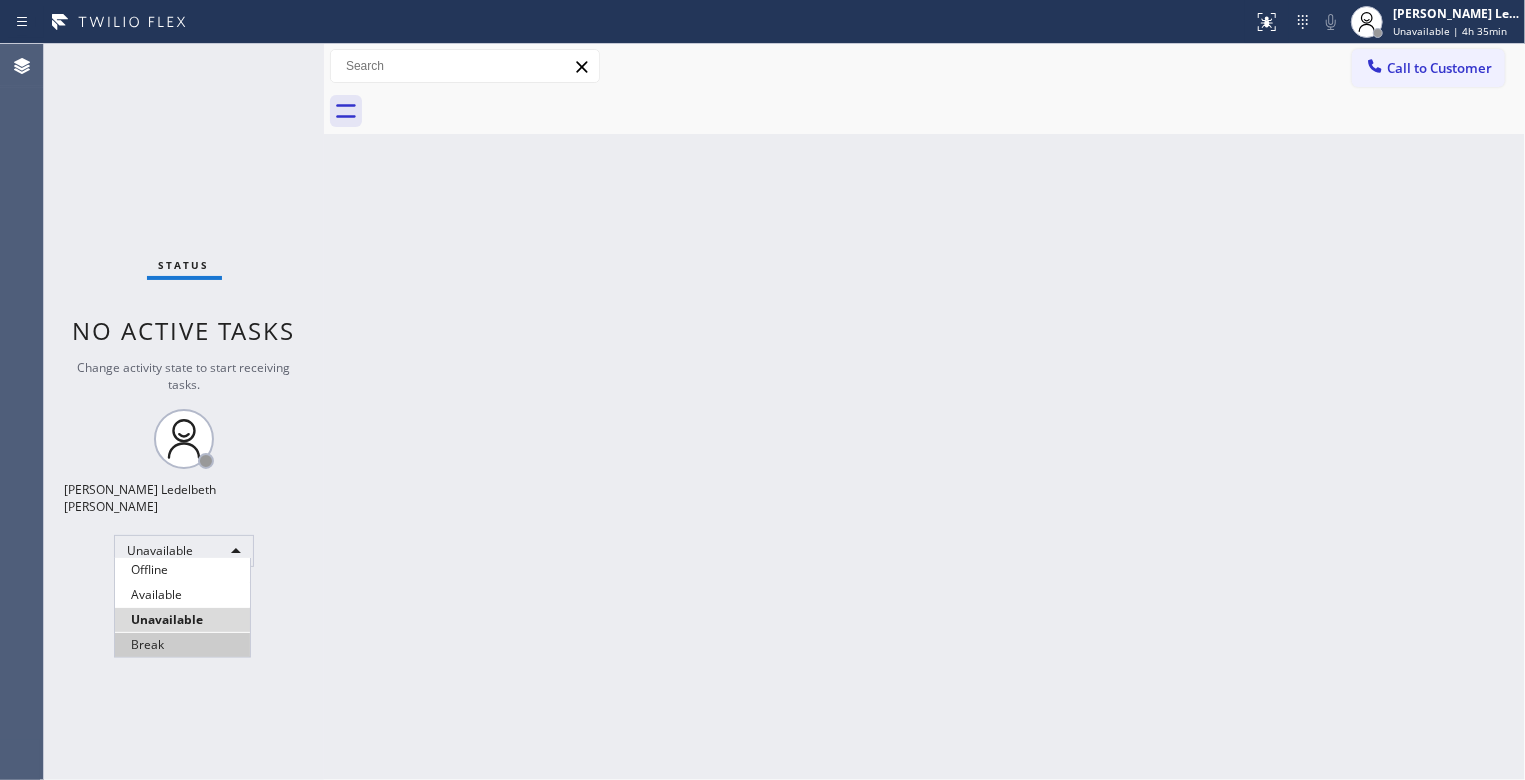 click on "Break" at bounding box center (182, 645) 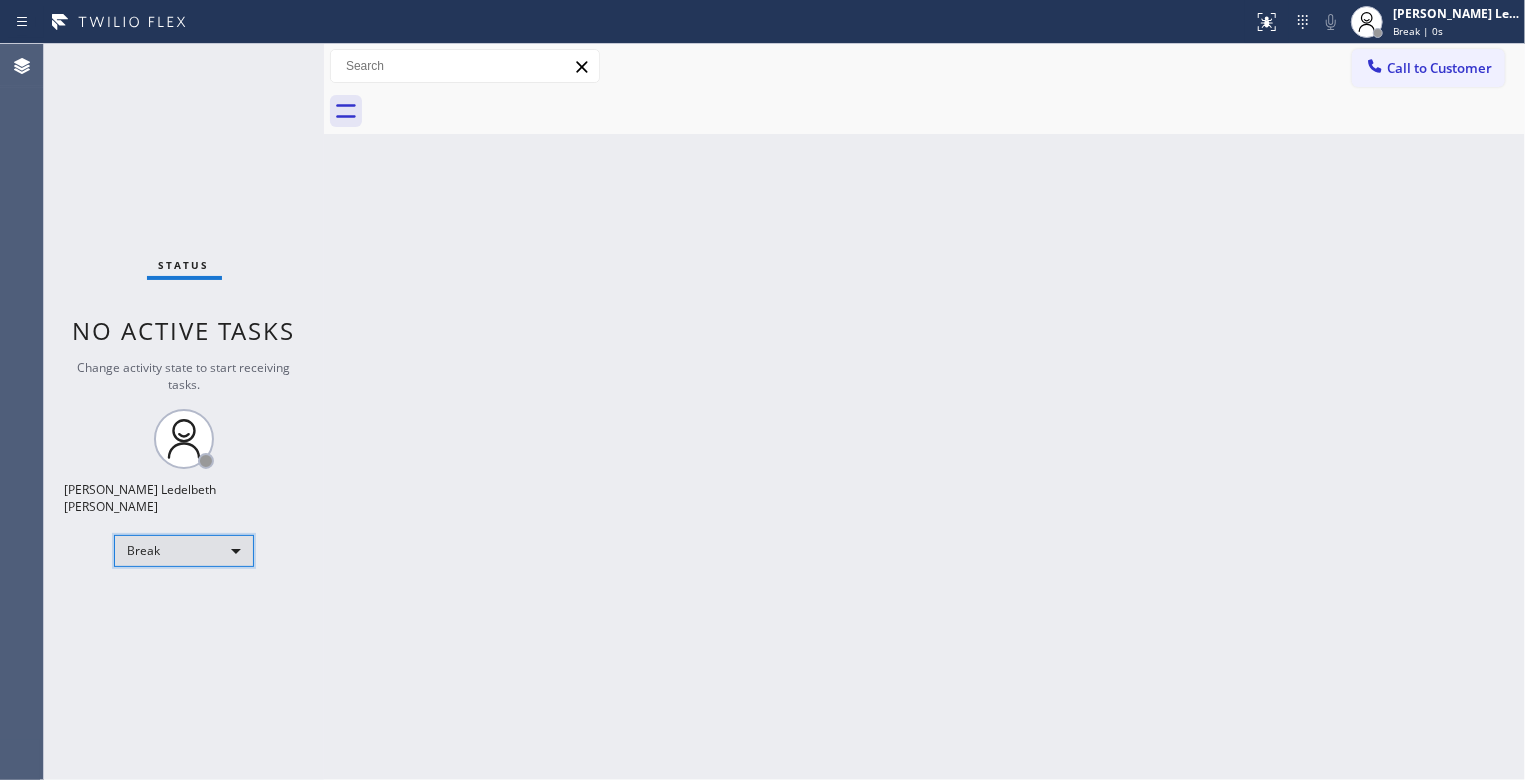 click on "Break" at bounding box center [184, 551] 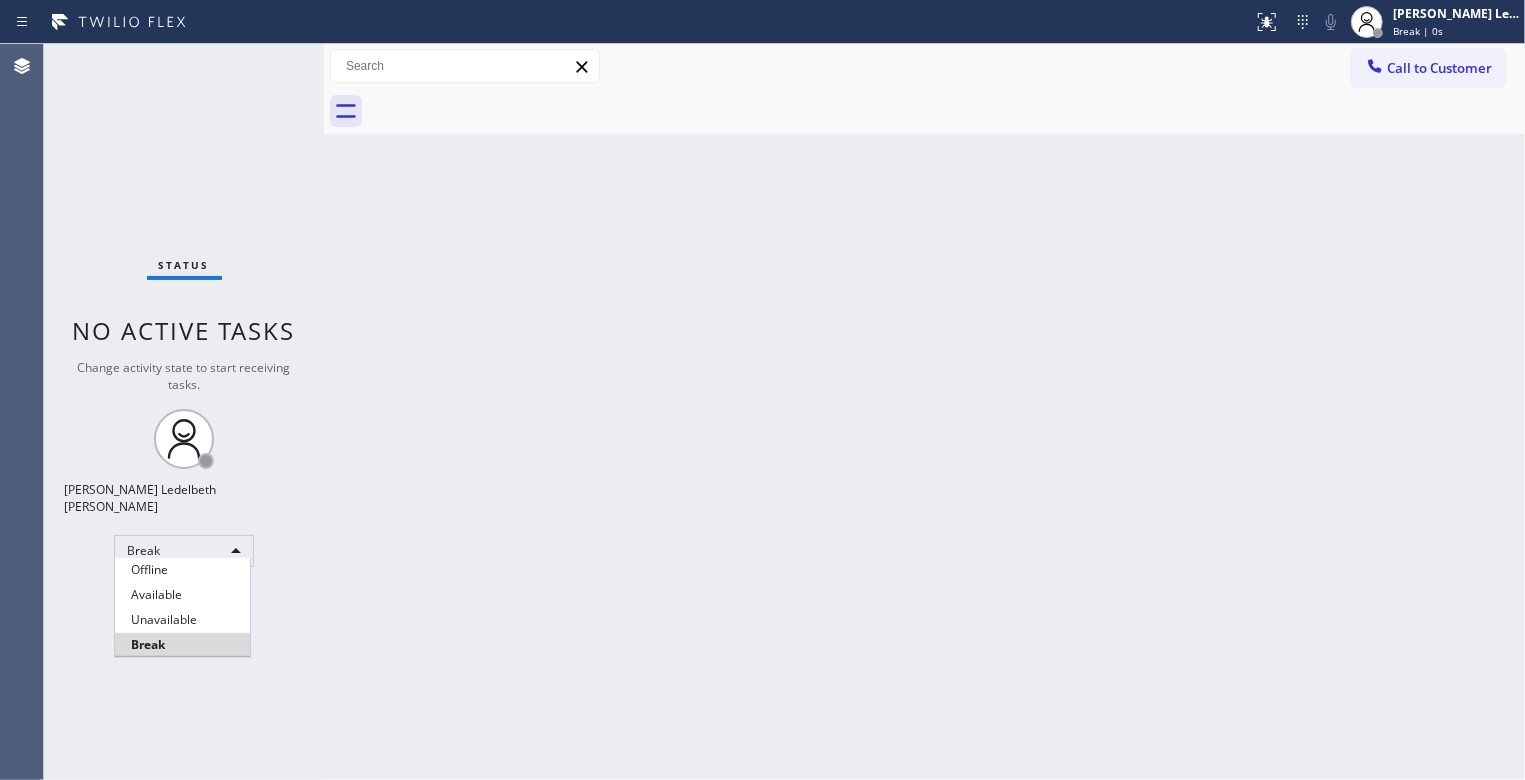 type 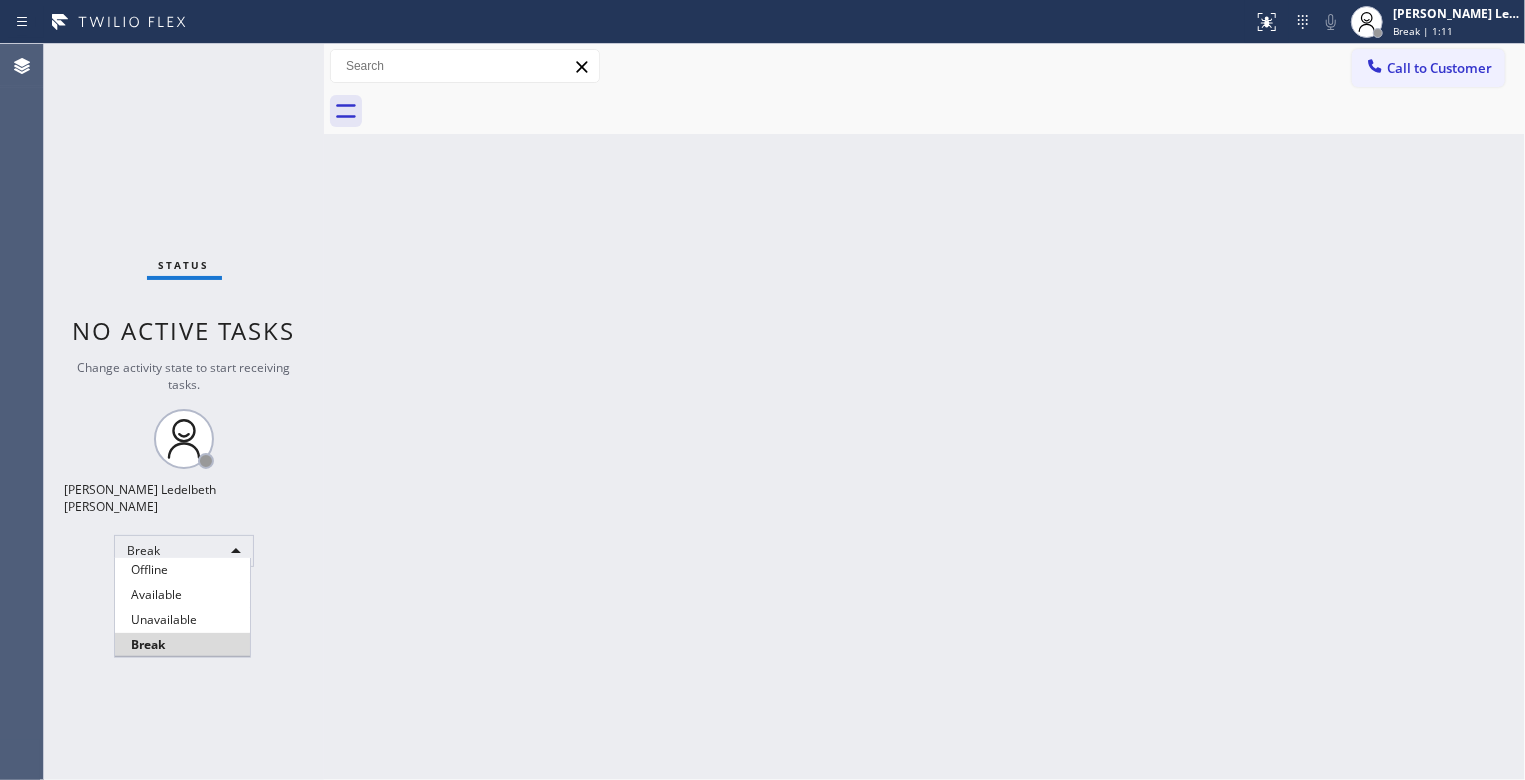 type 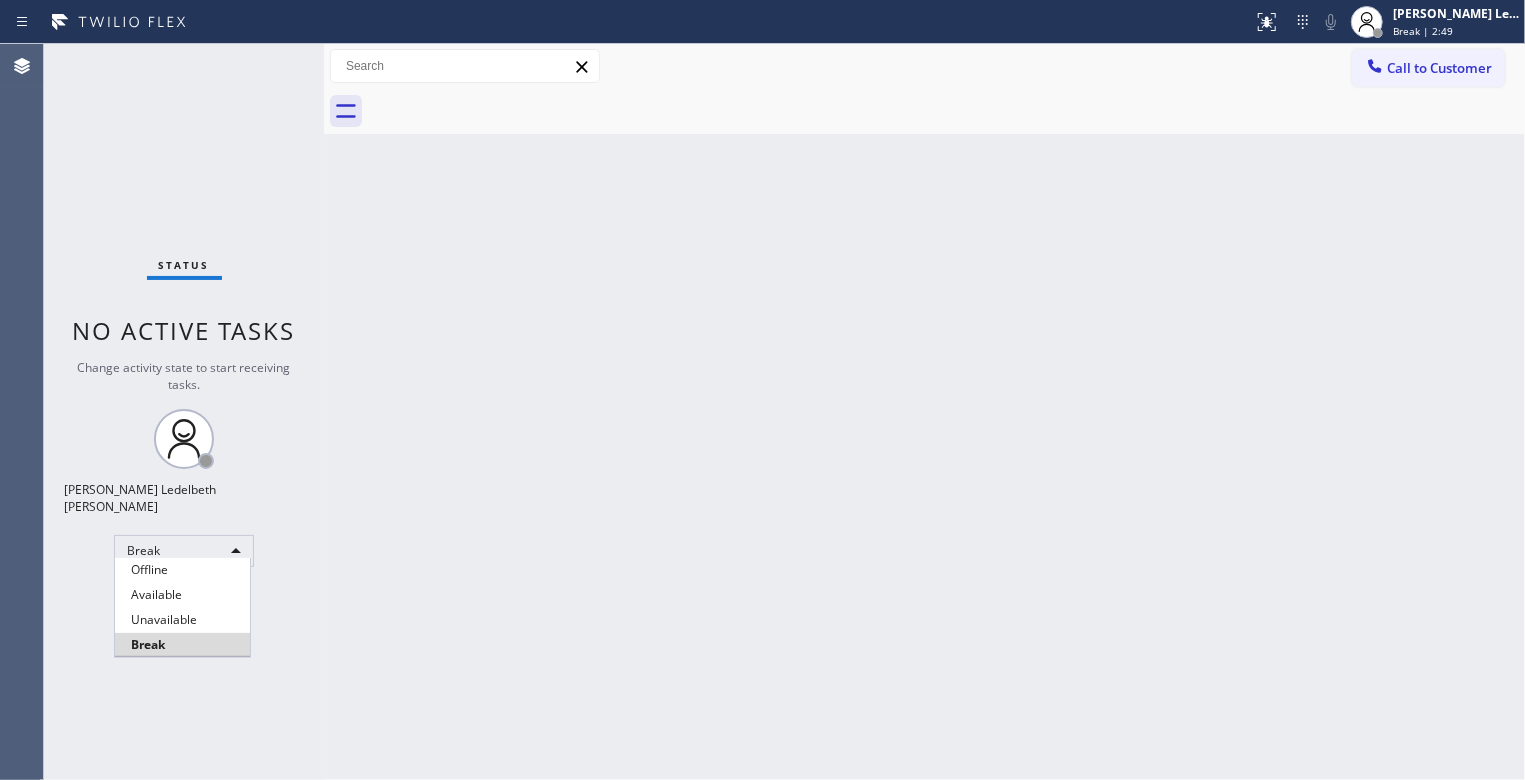 type 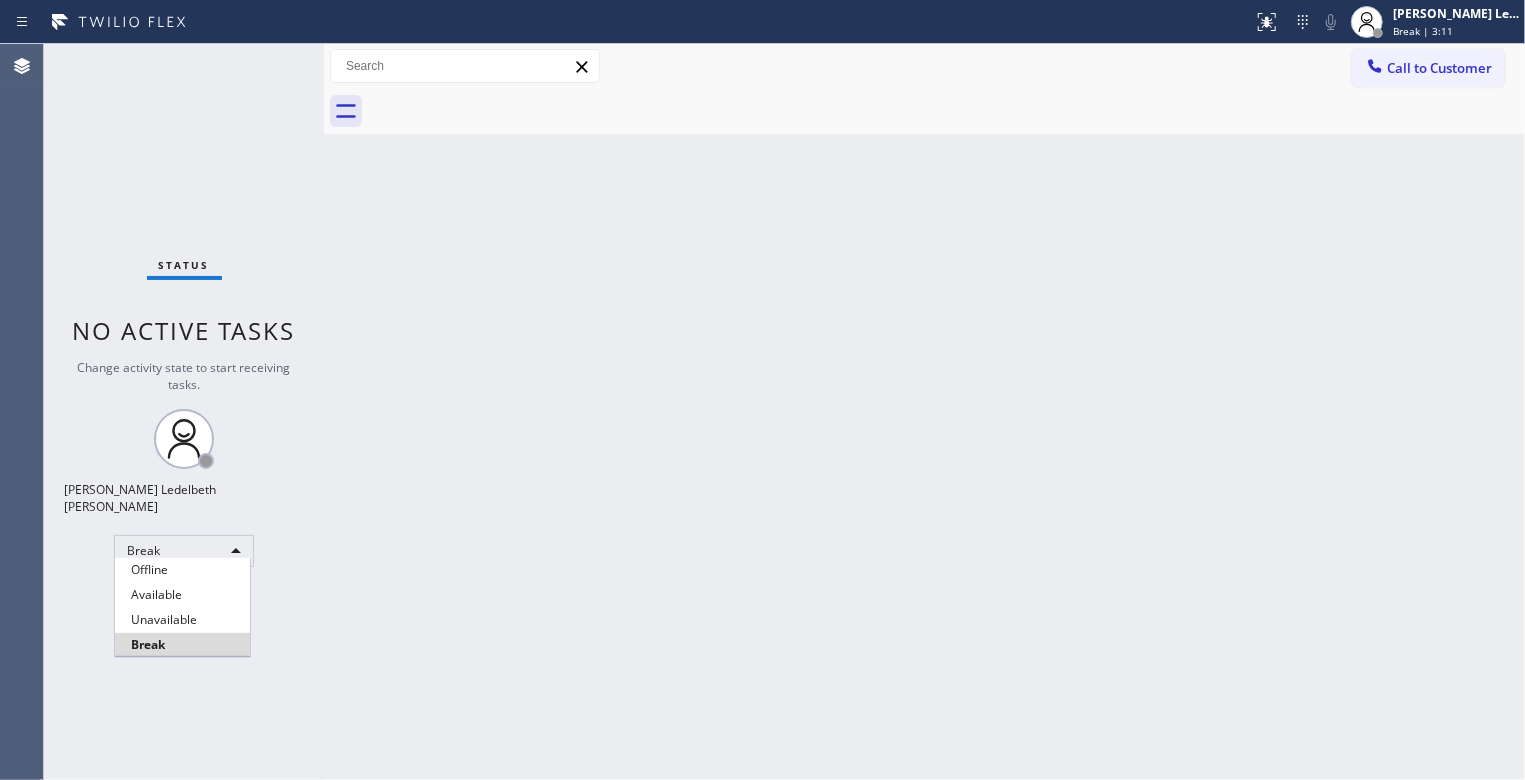 type 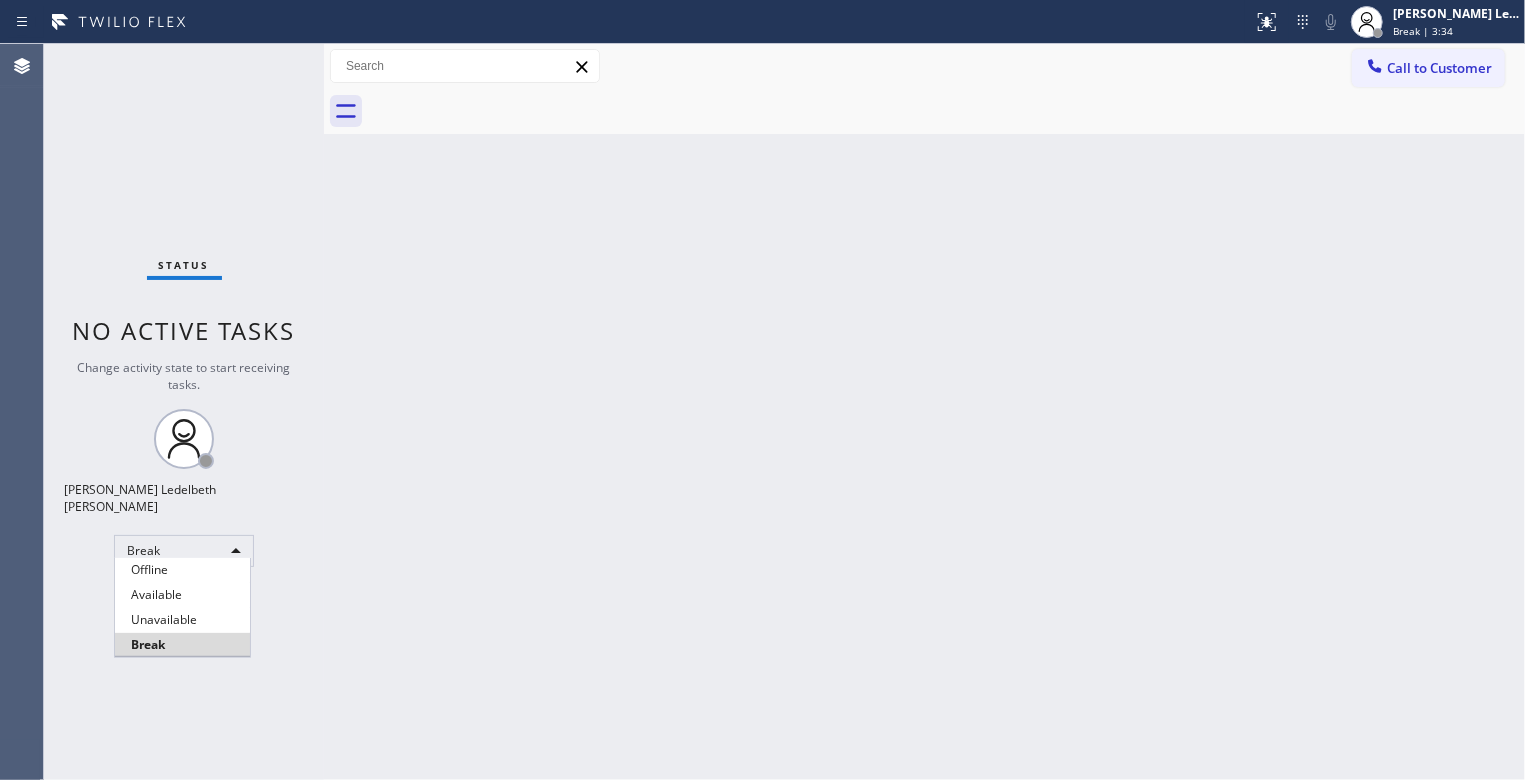 type 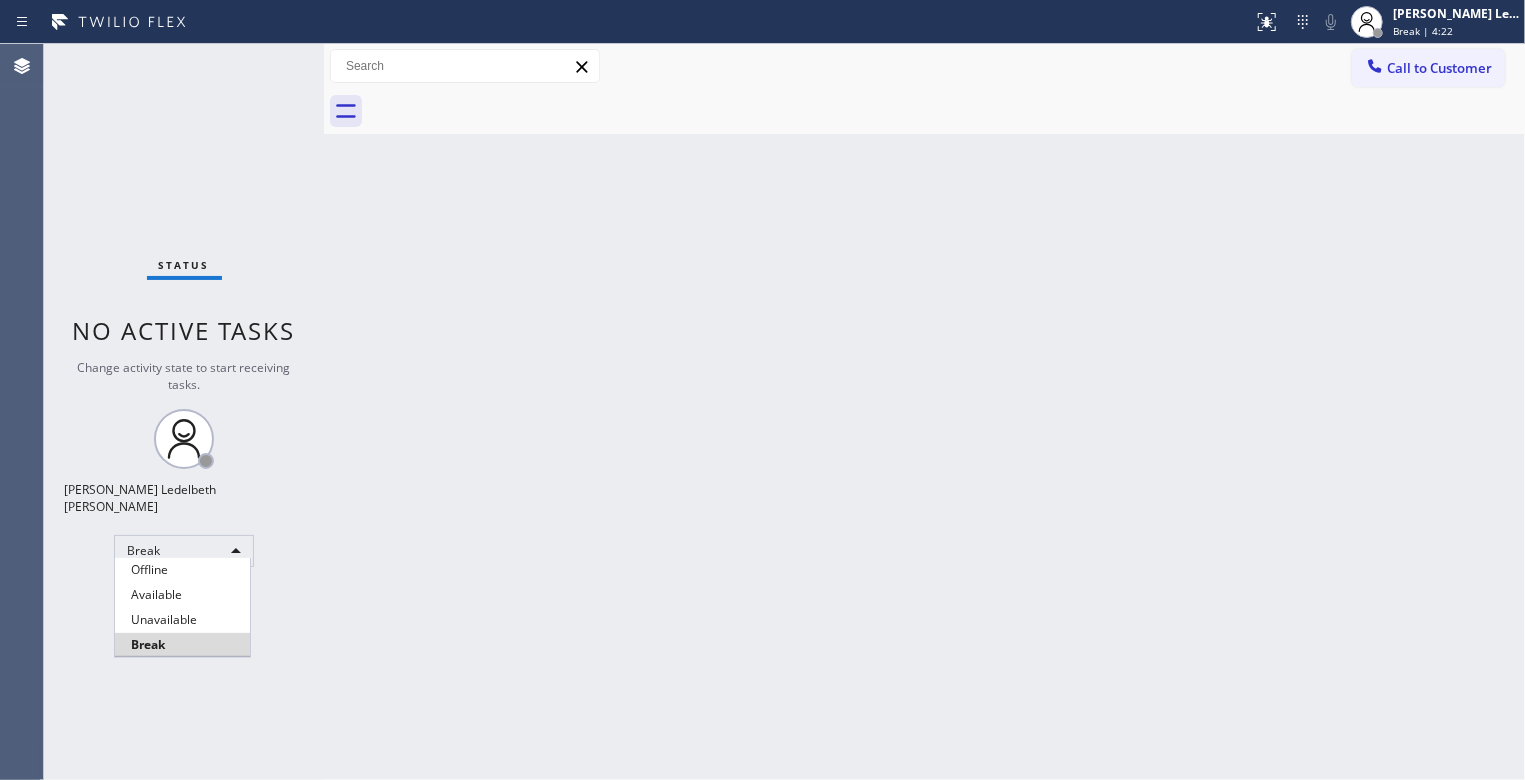 type 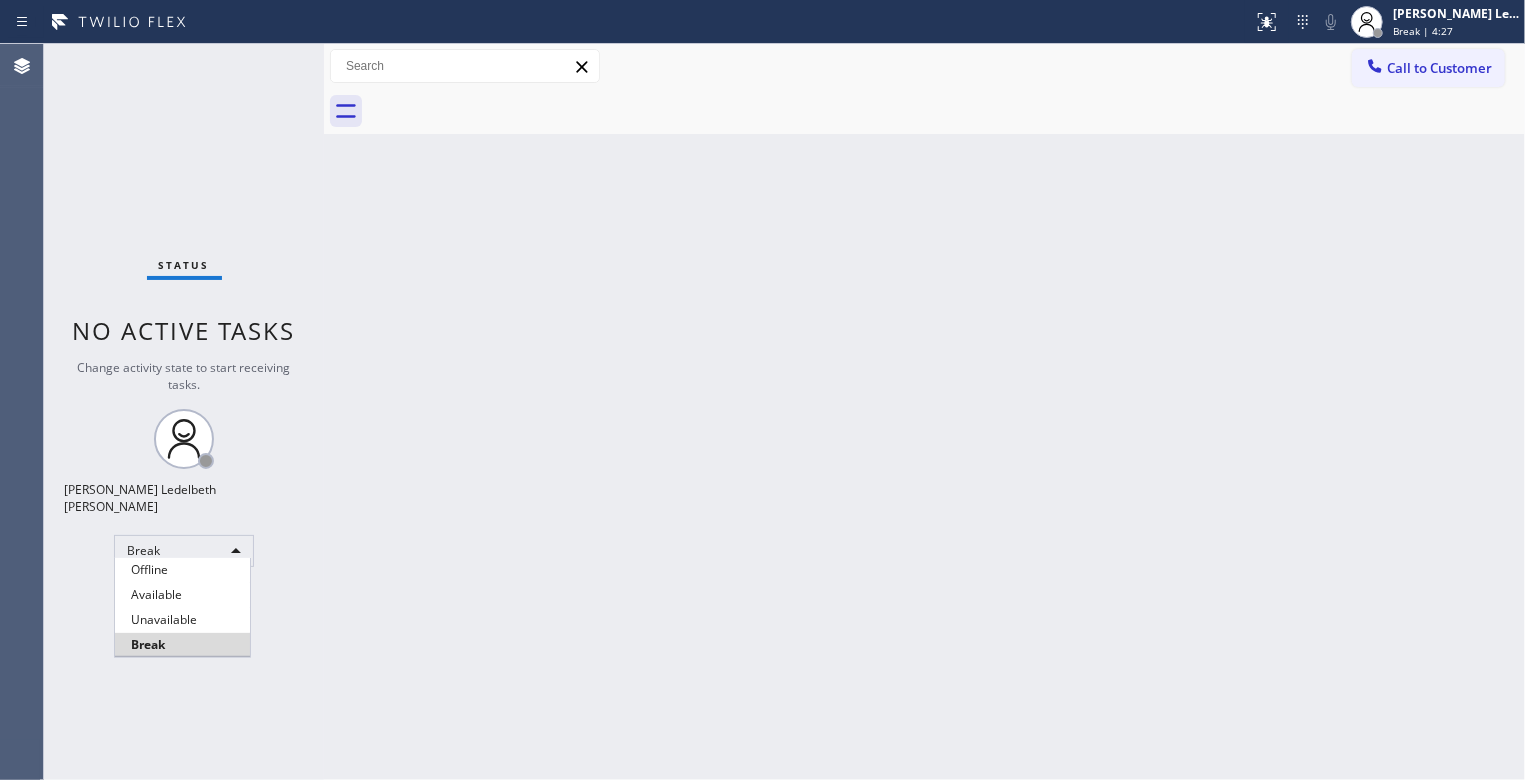 type 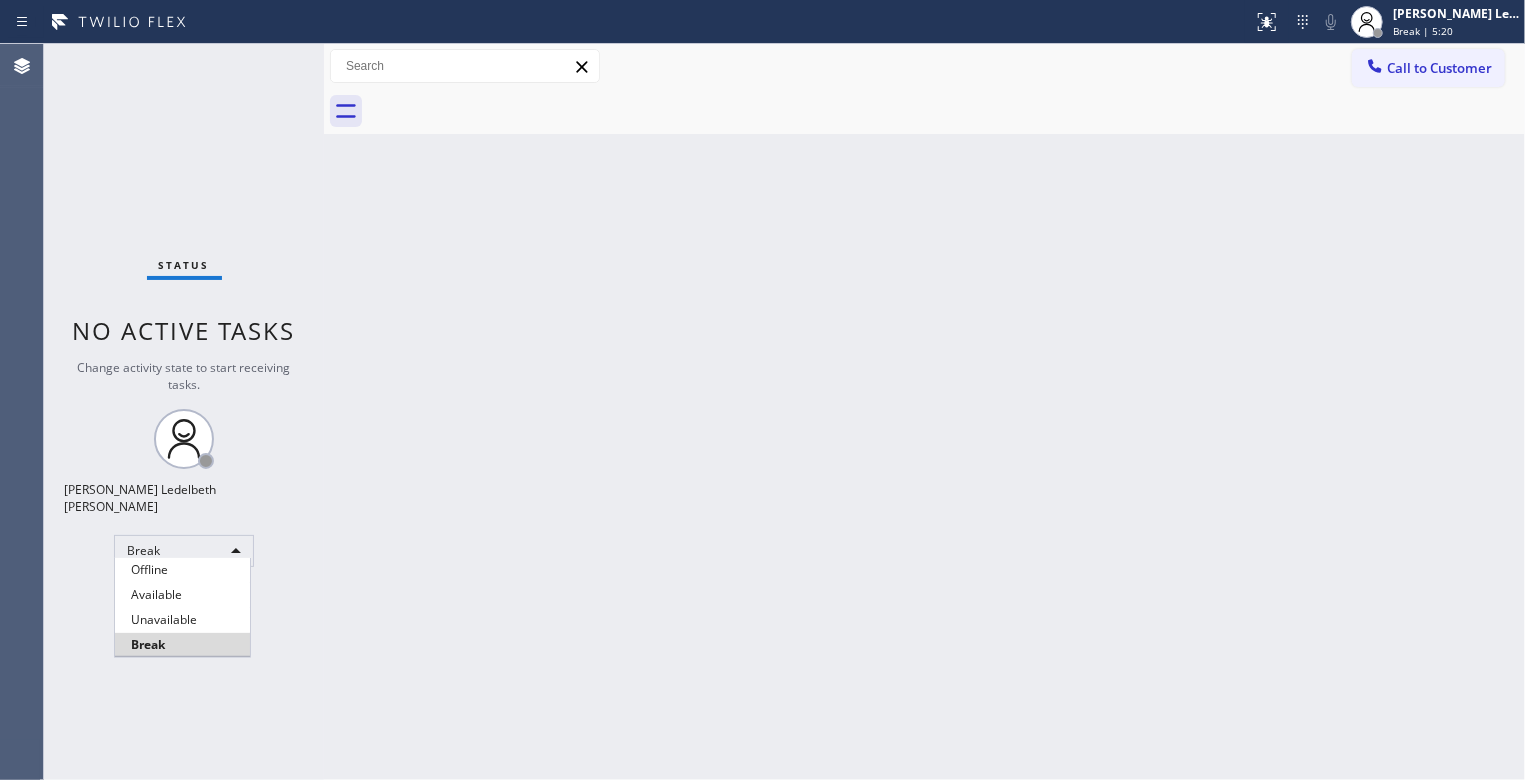 type 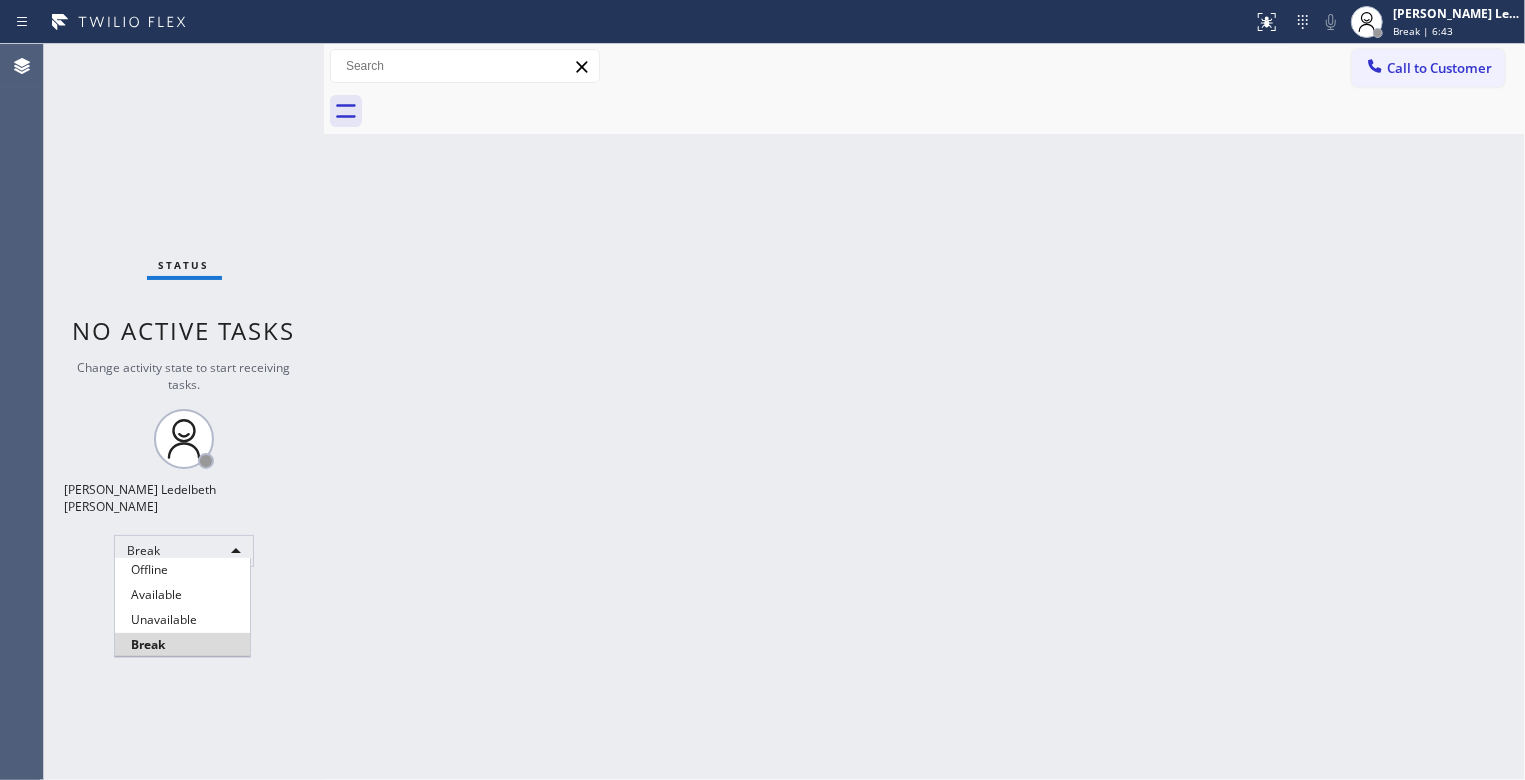 type 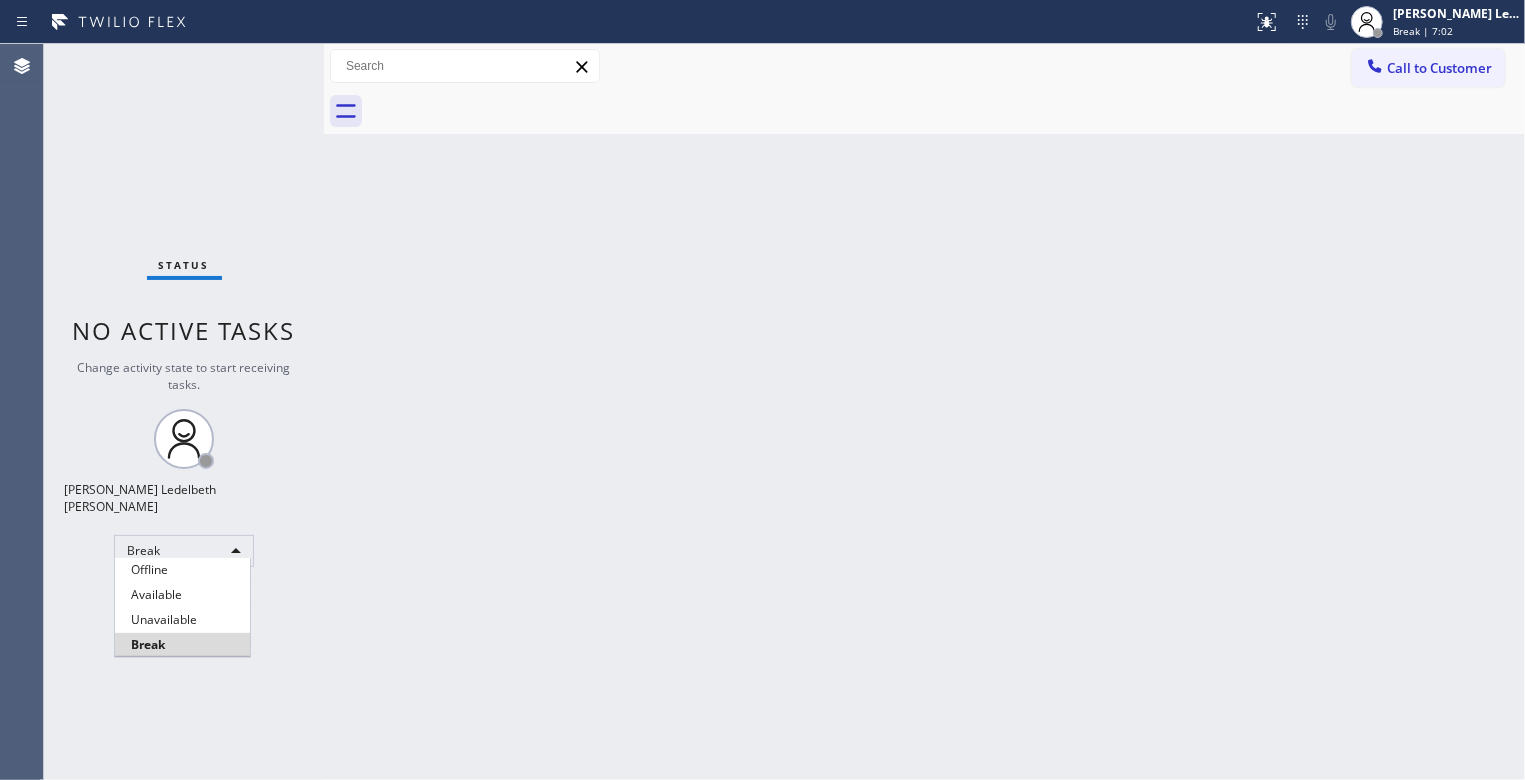 type 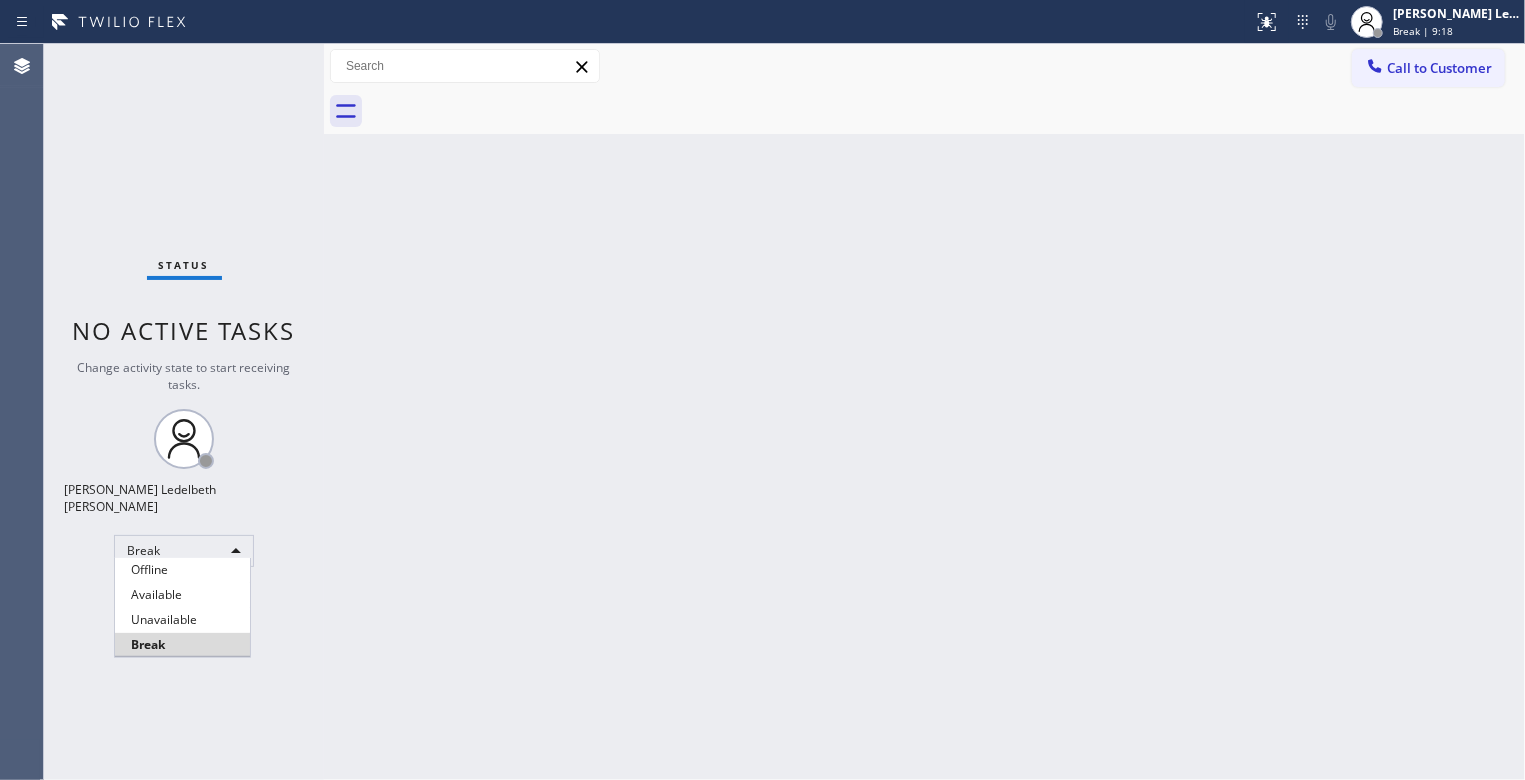 type 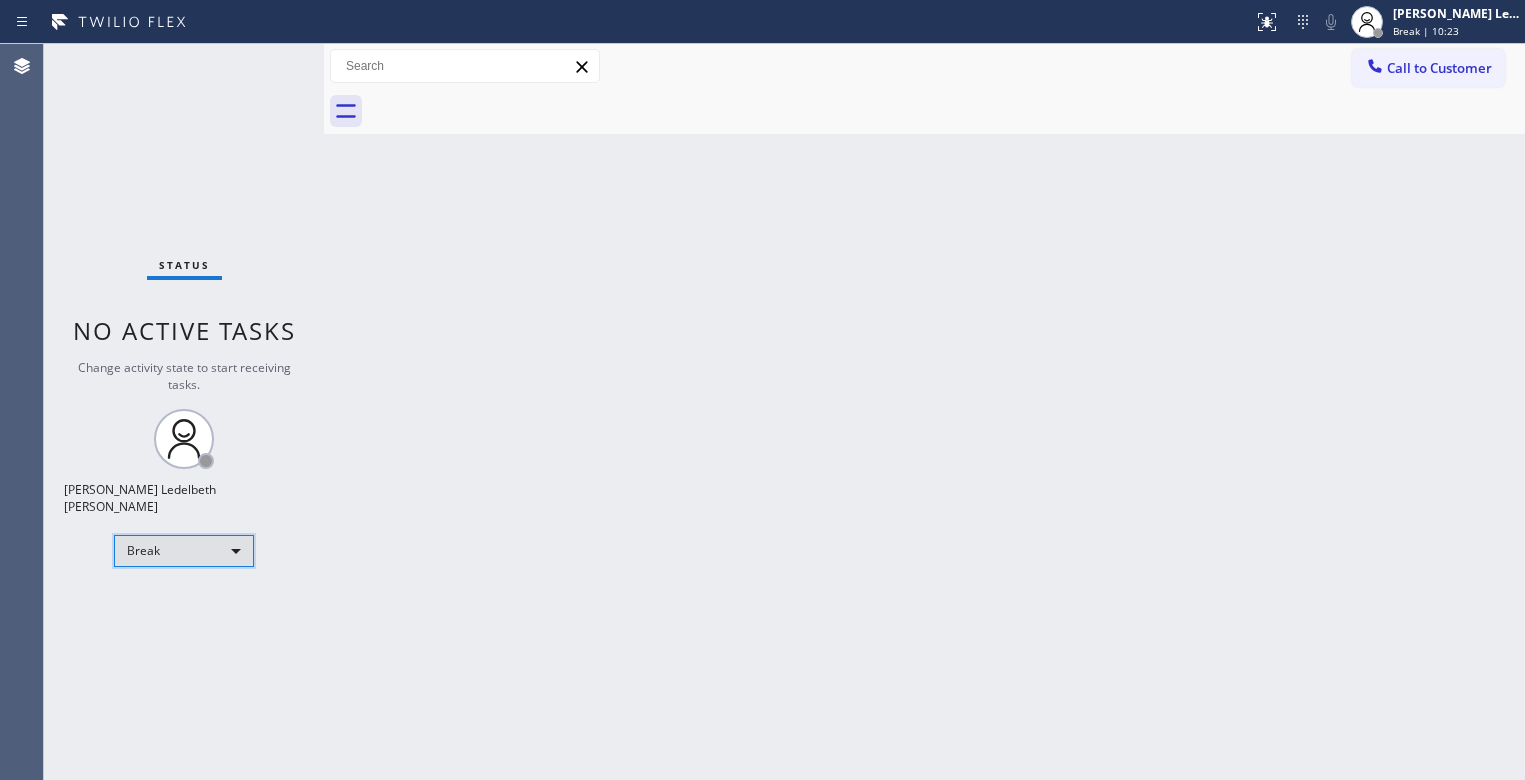 scroll, scrollTop: 0, scrollLeft: 0, axis: both 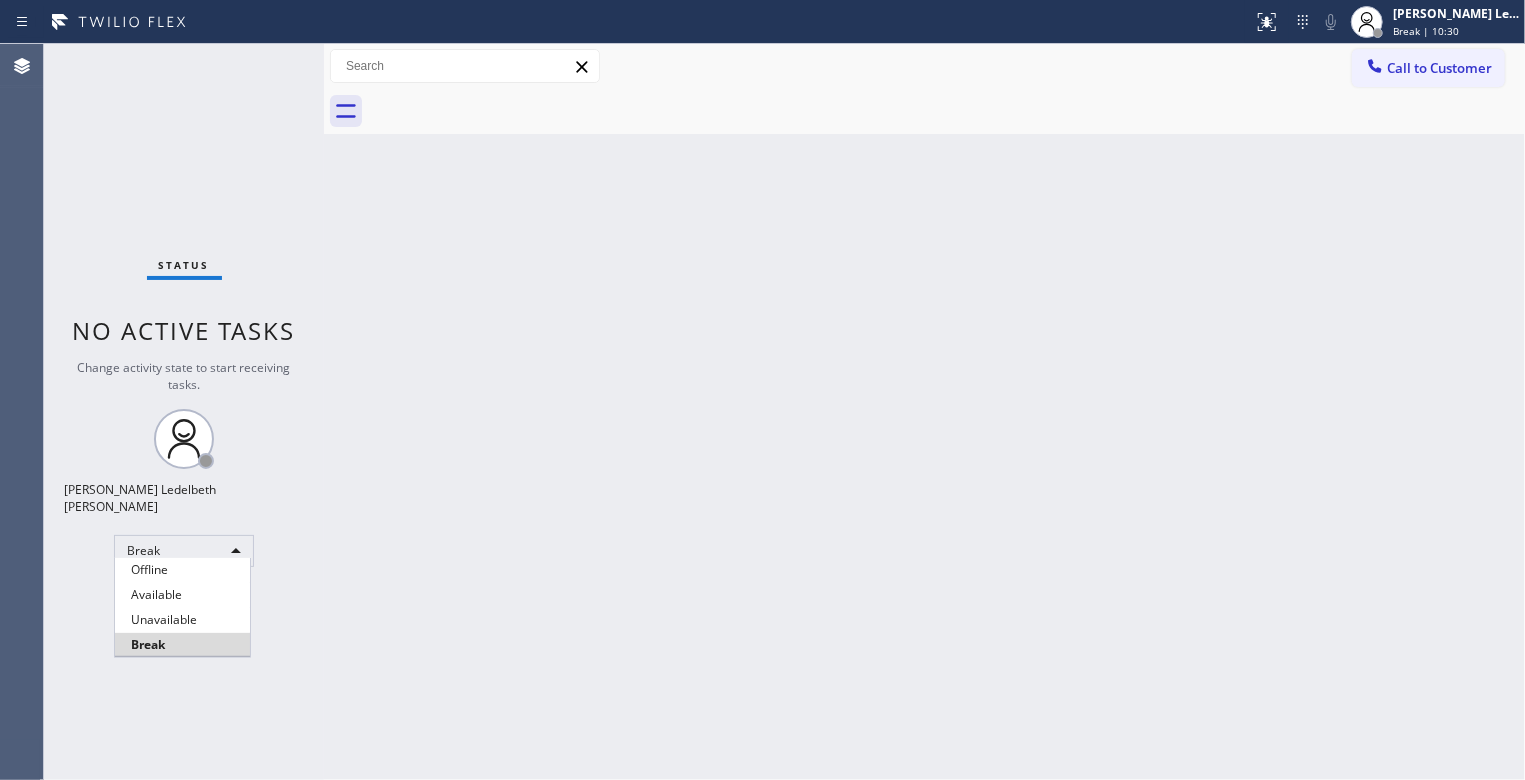 type 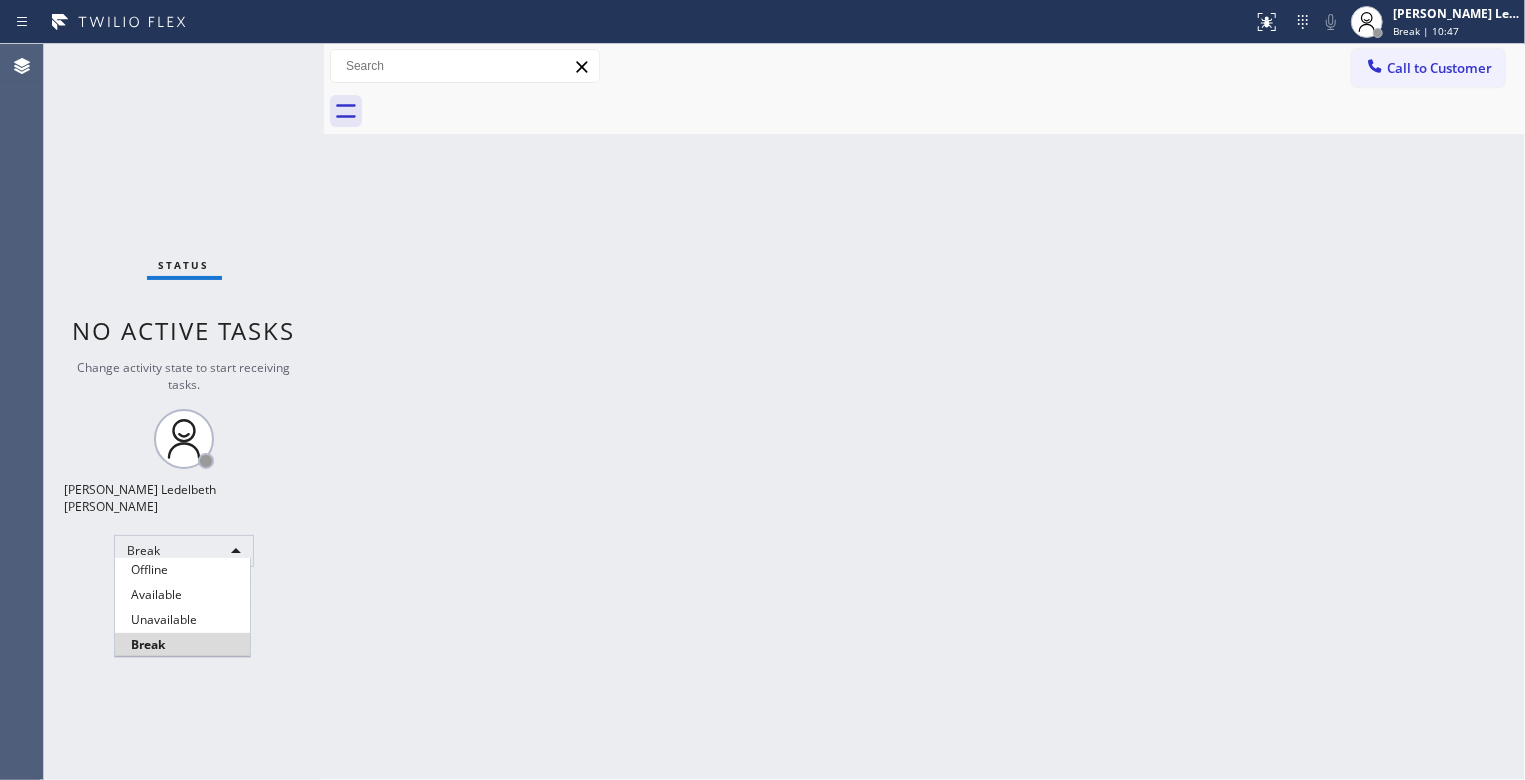 type 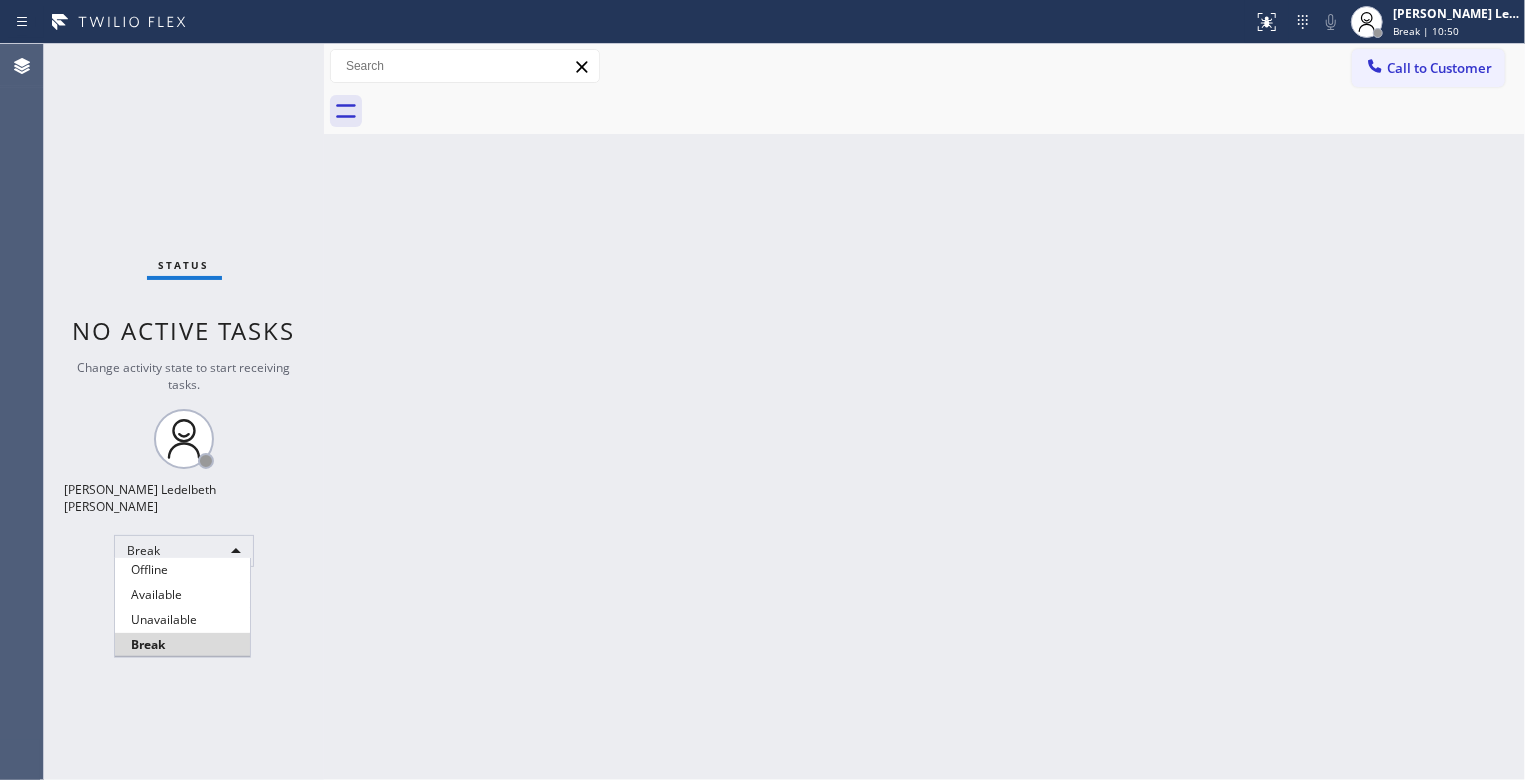 type 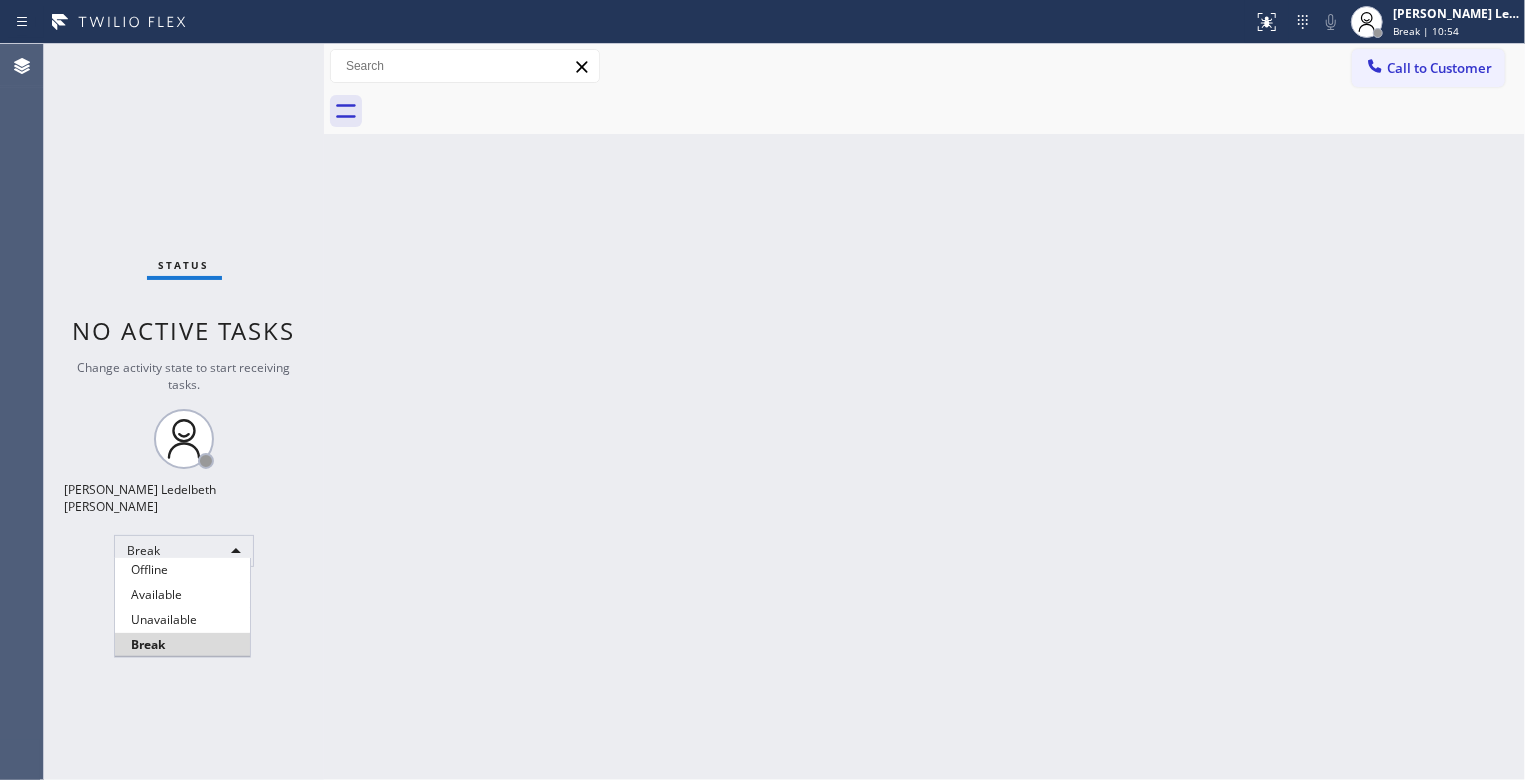 type 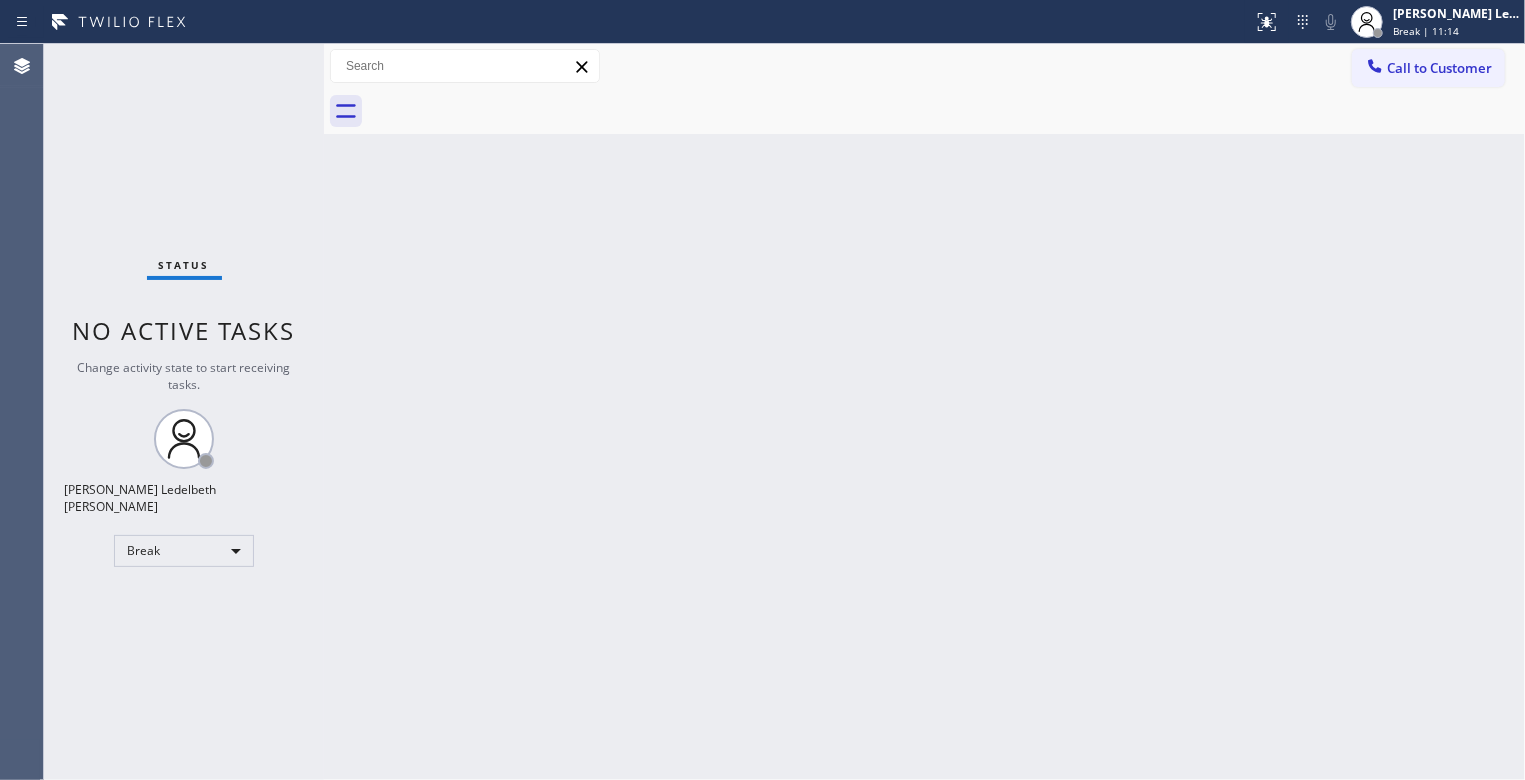 type 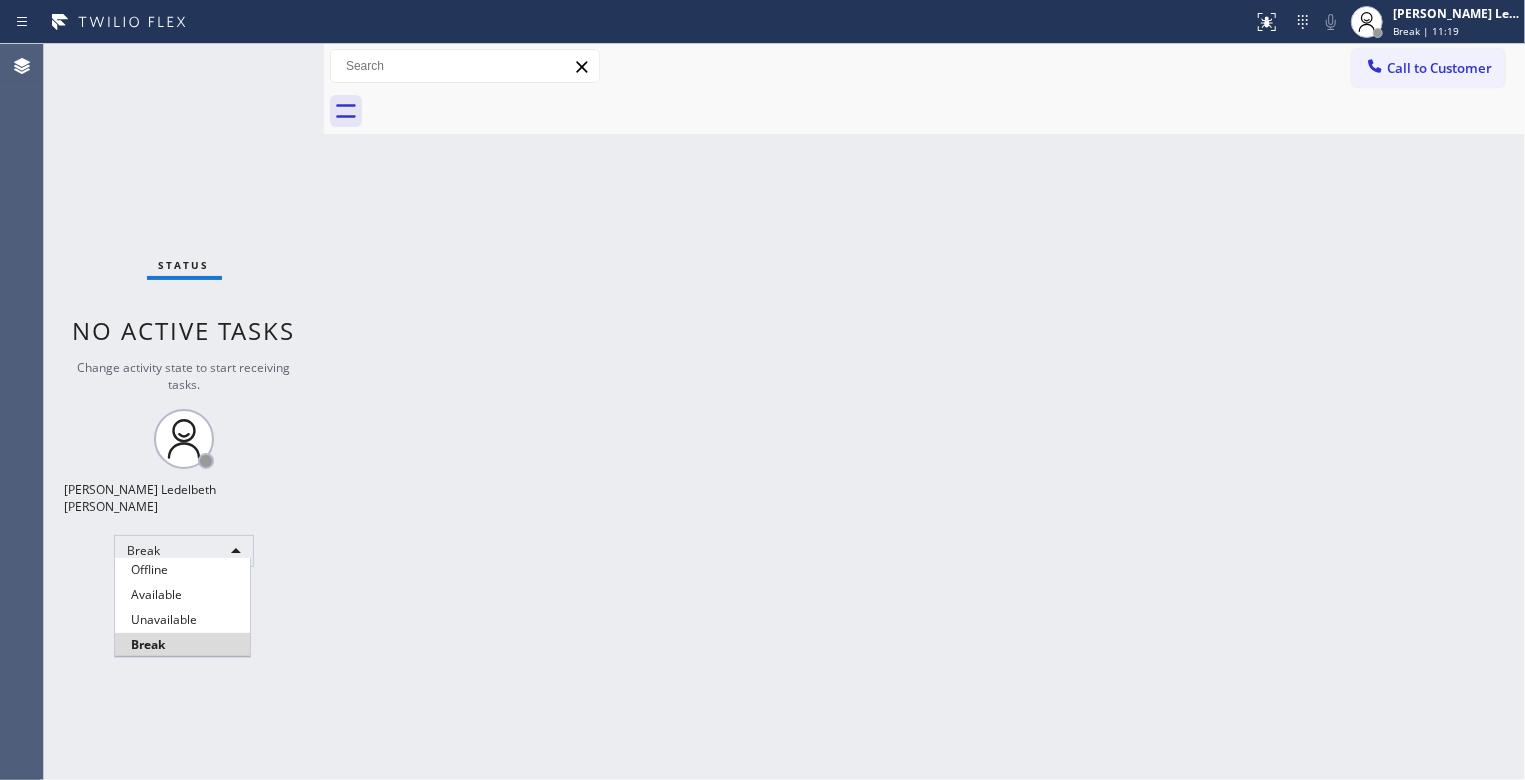 type 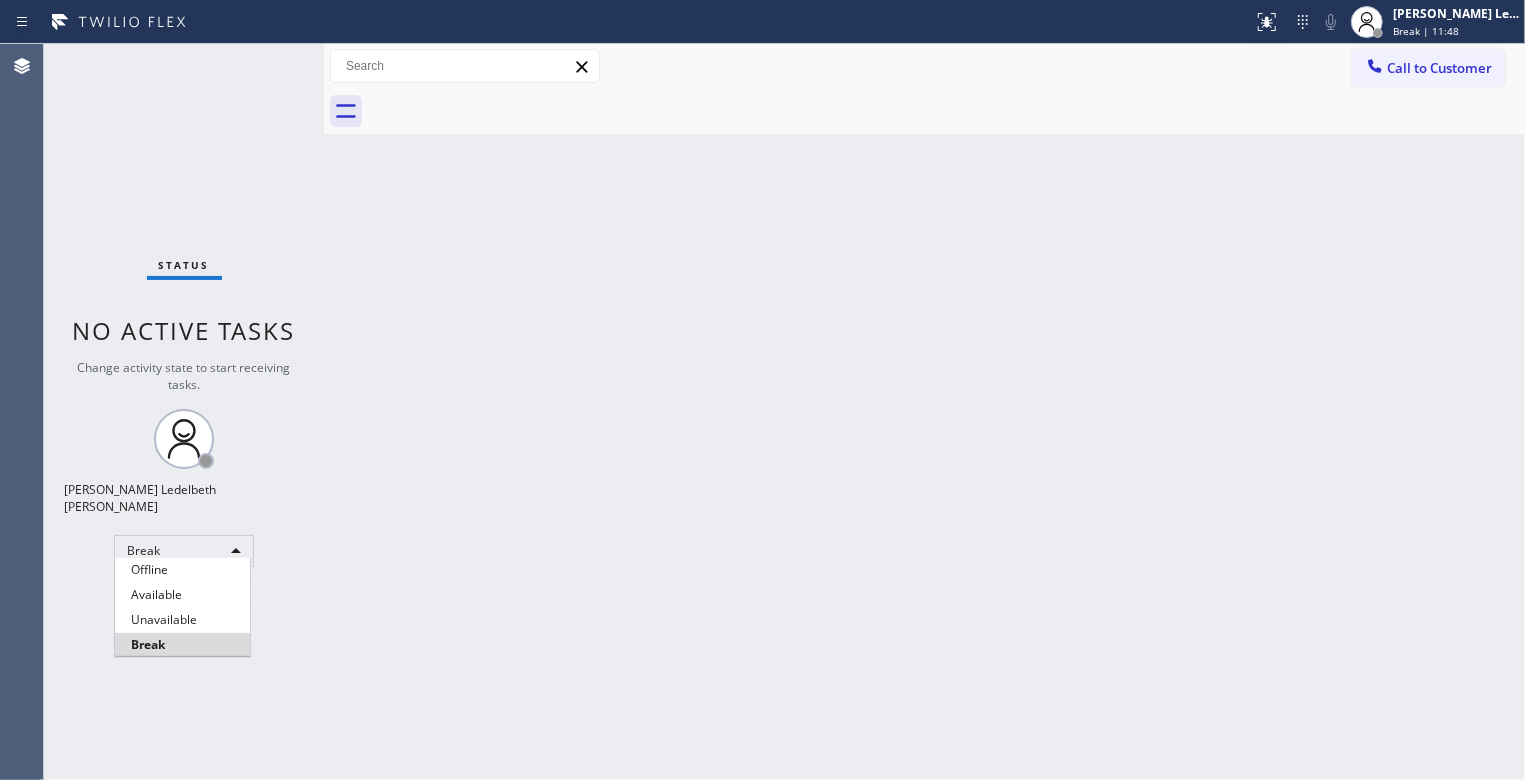 type 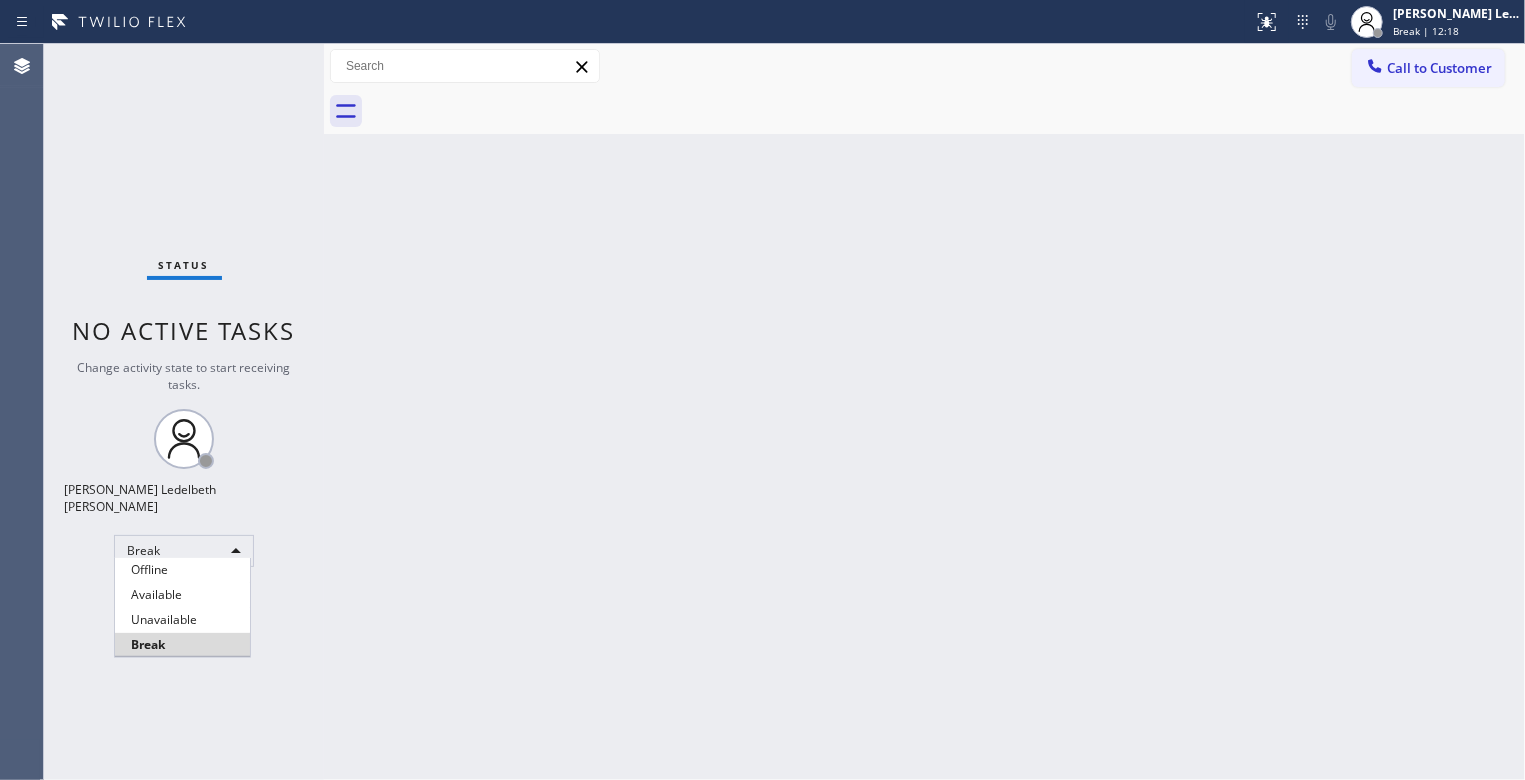 type 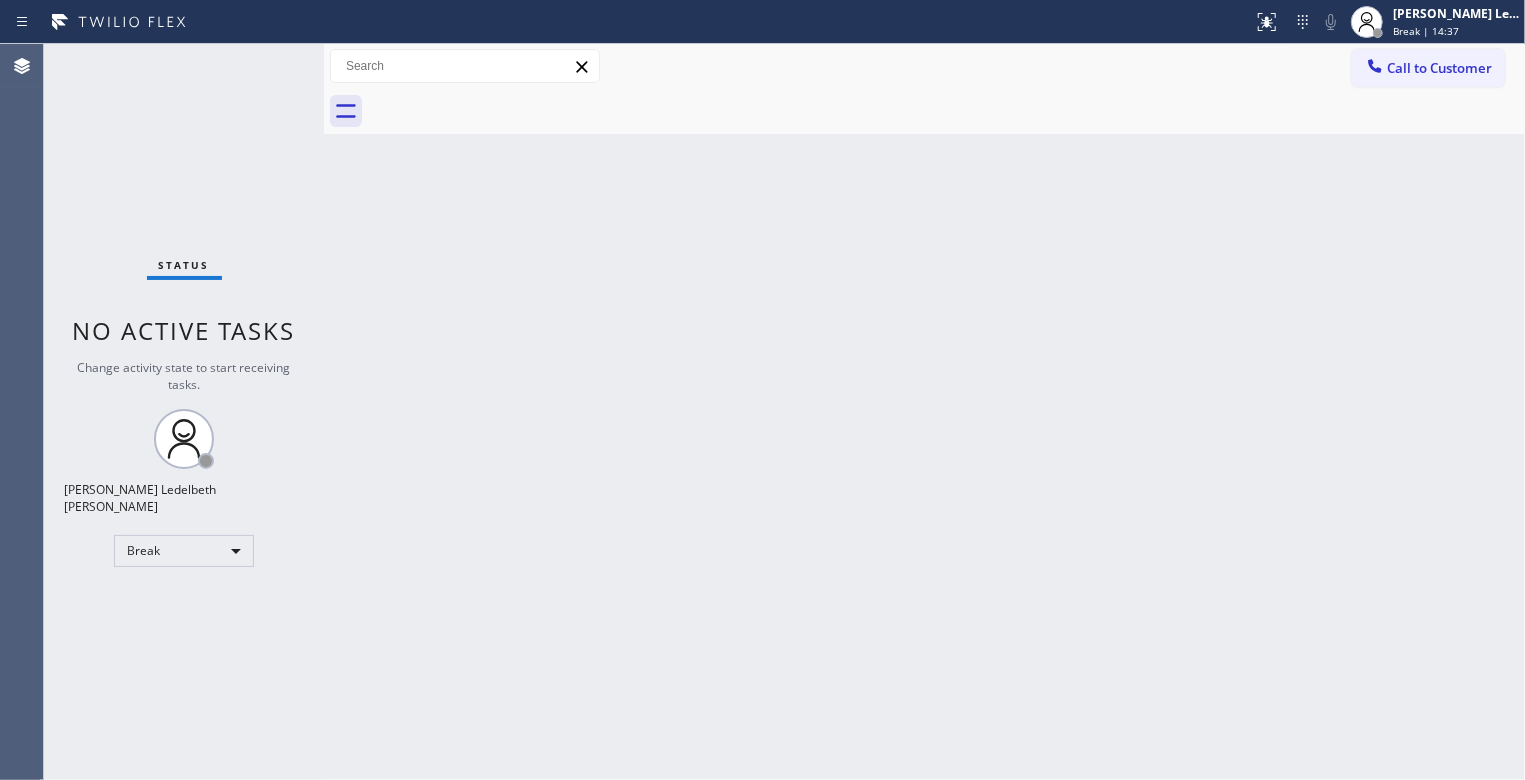 type 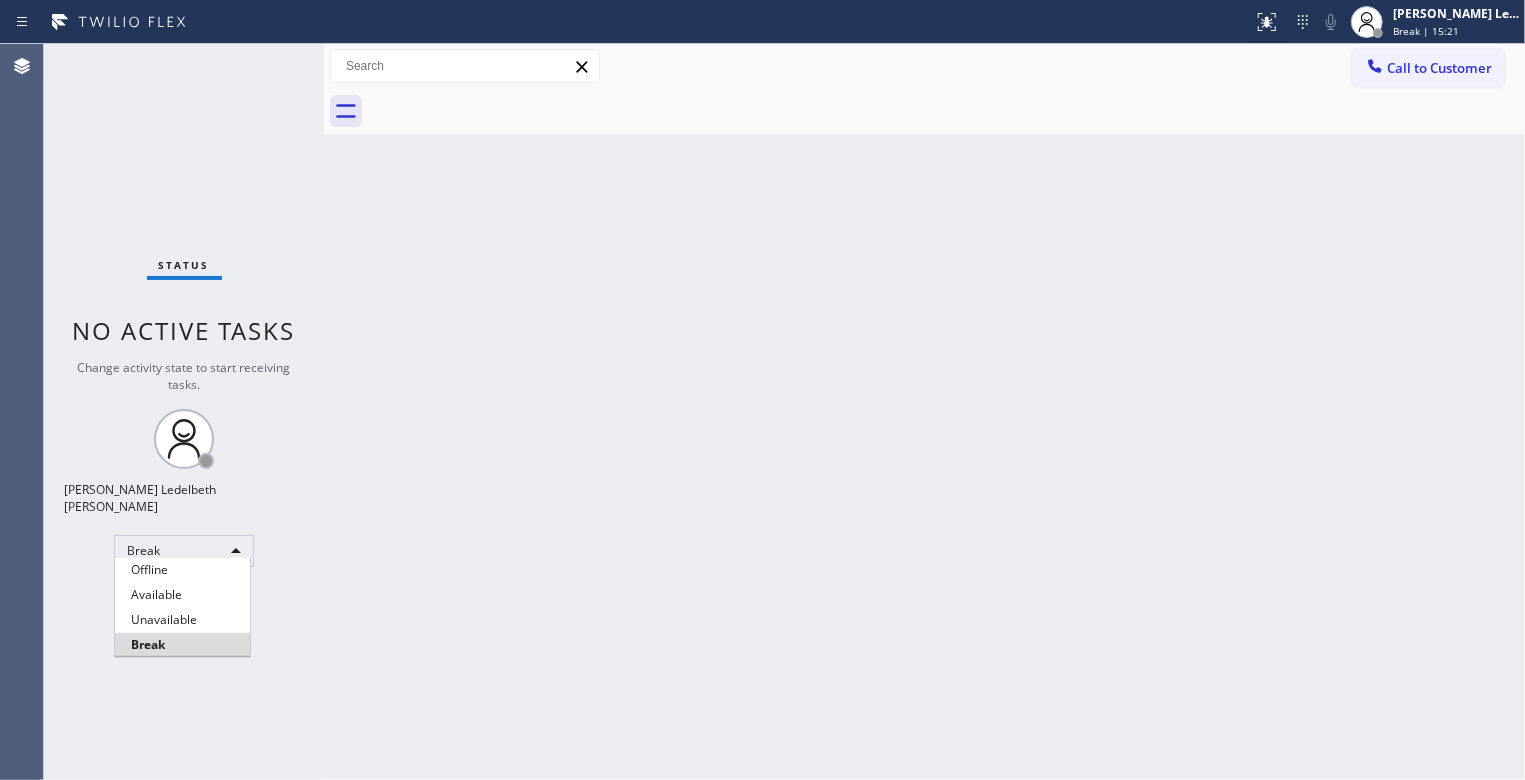 type 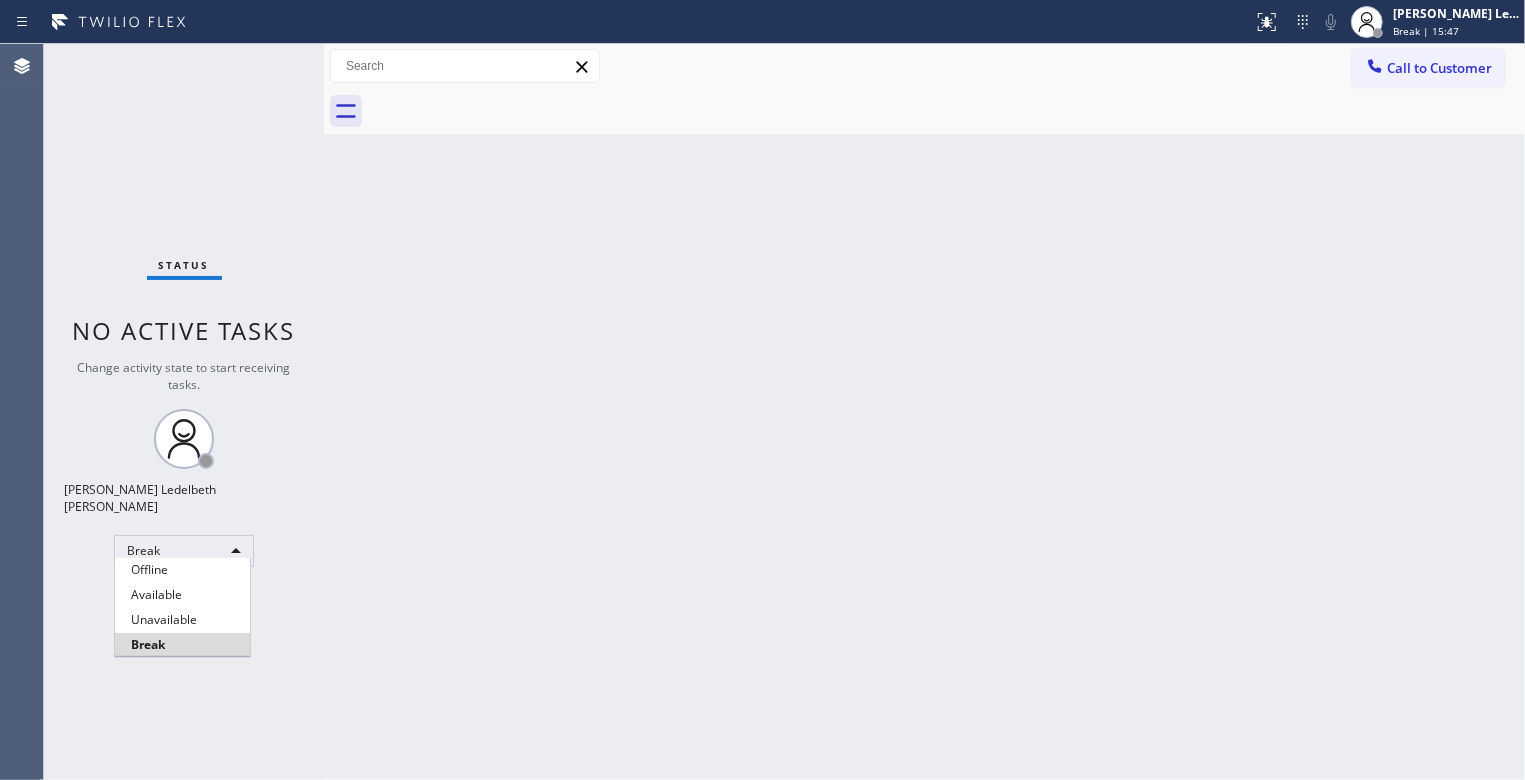 type 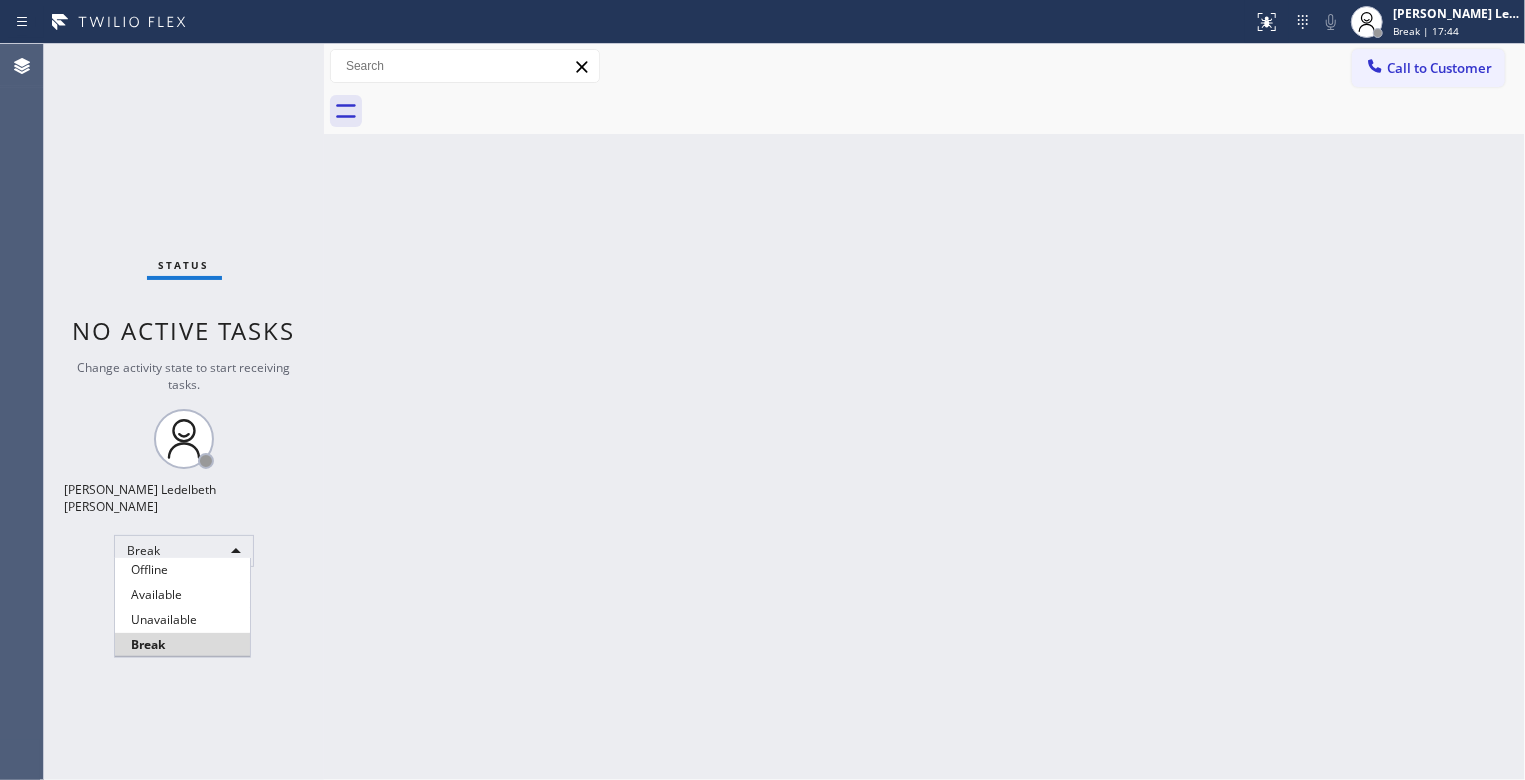 type 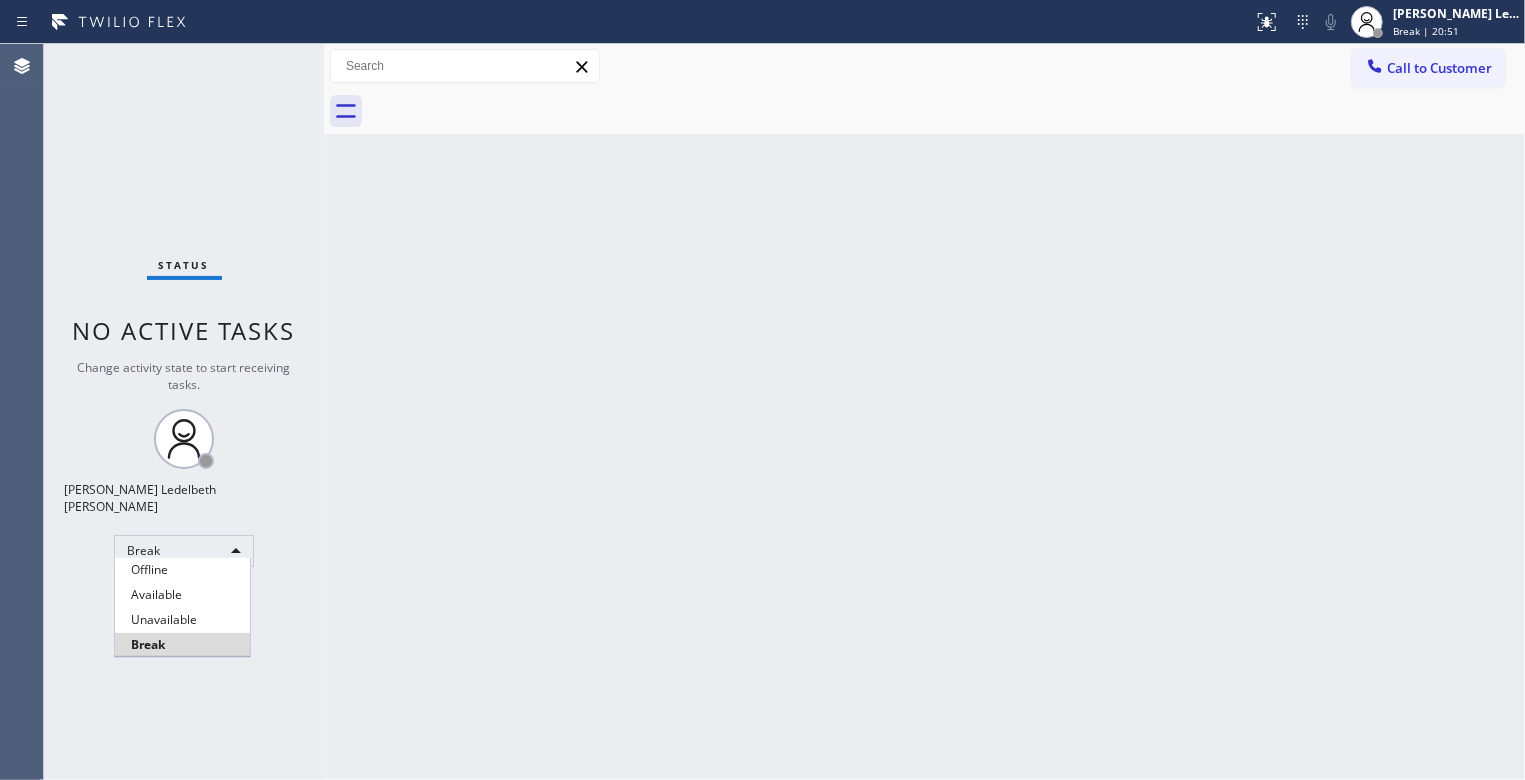 type 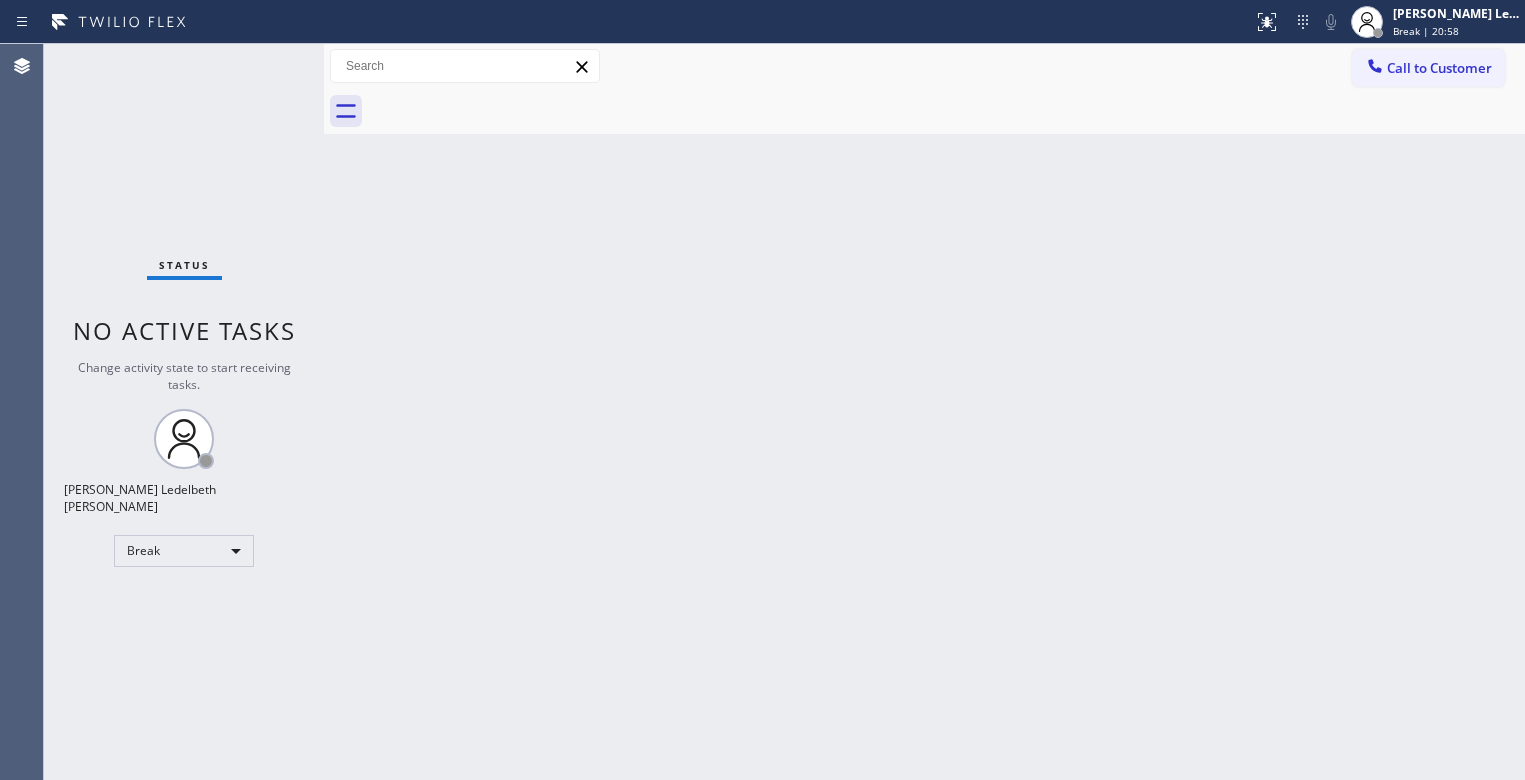 scroll, scrollTop: 0, scrollLeft: 0, axis: both 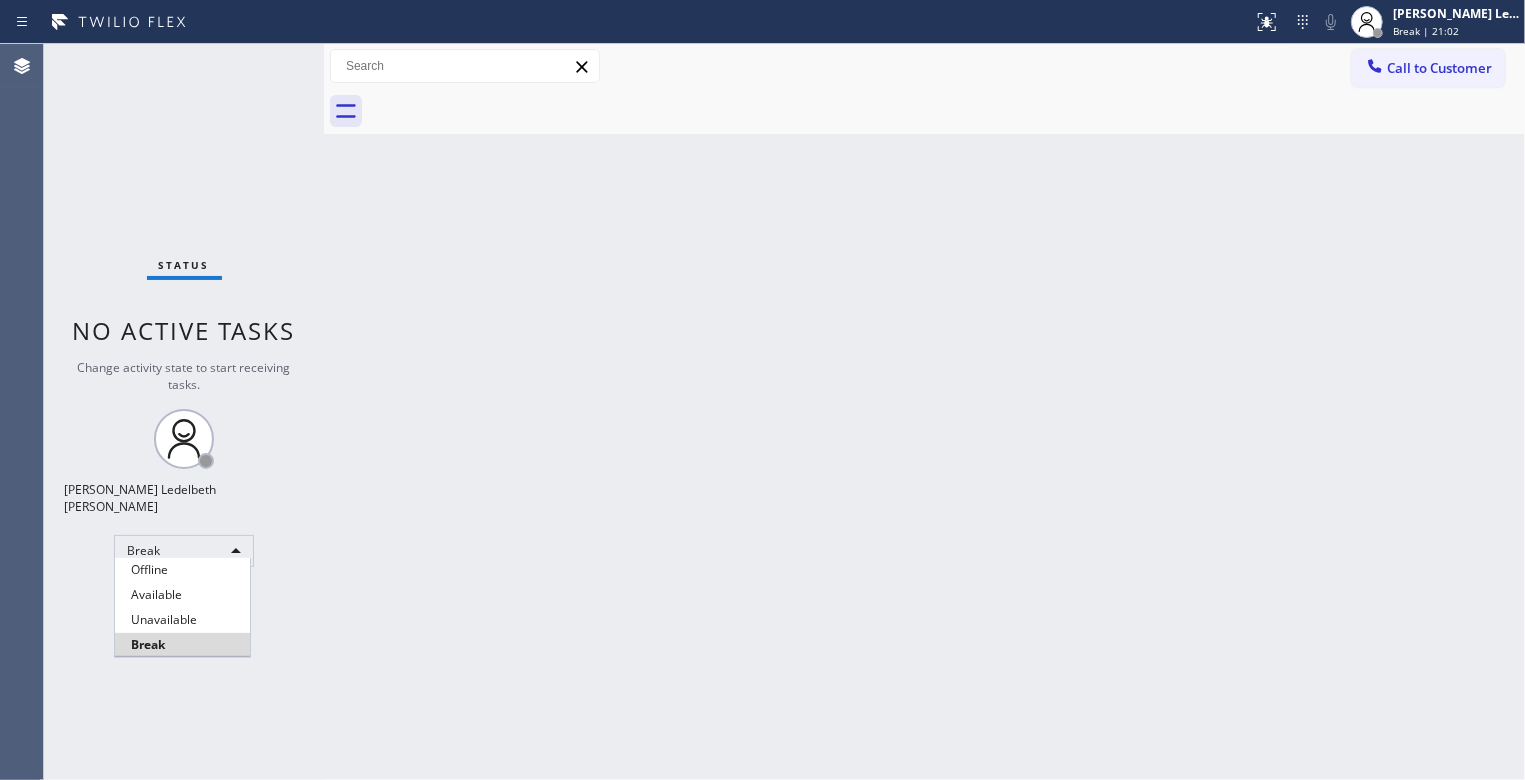 type 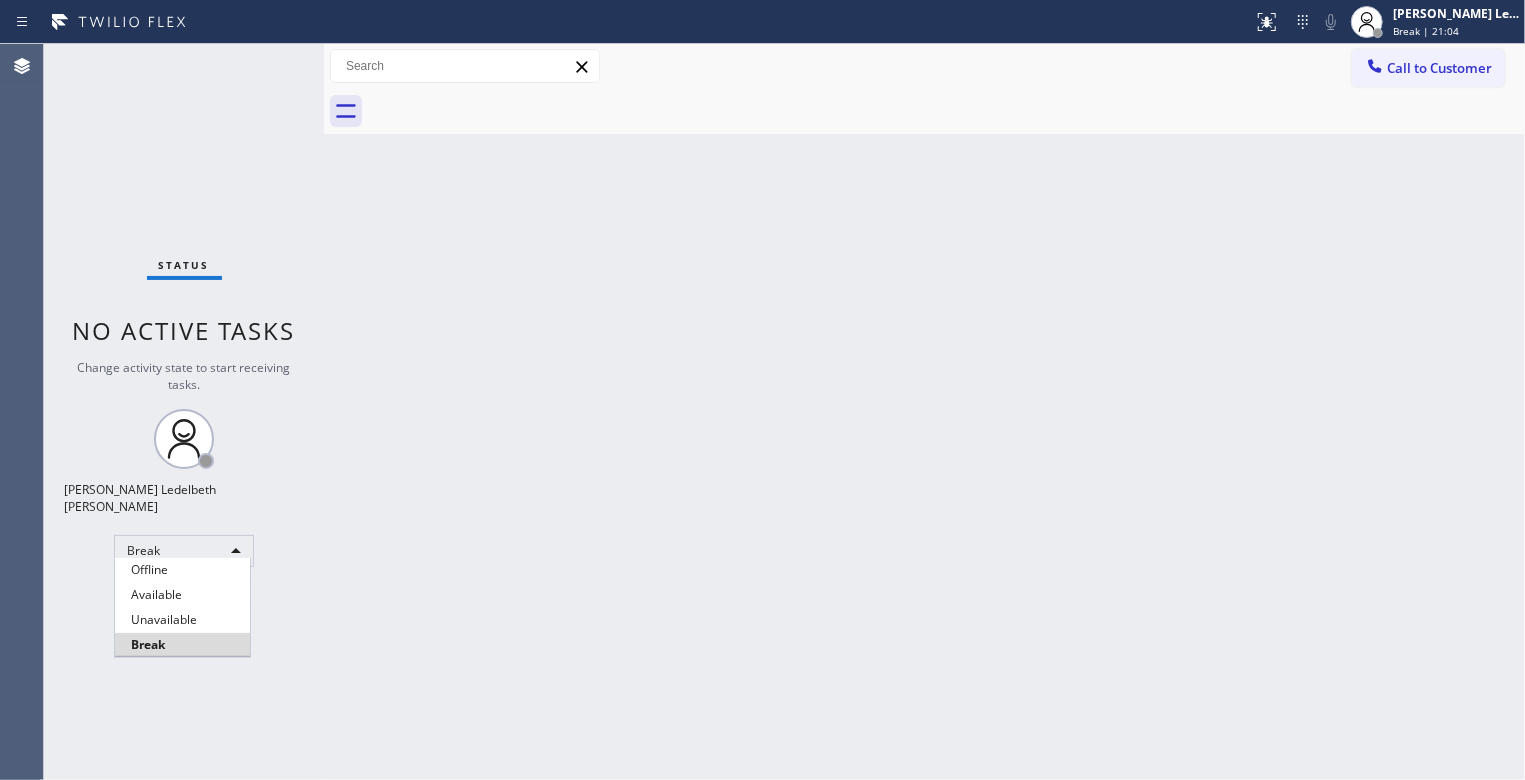 type 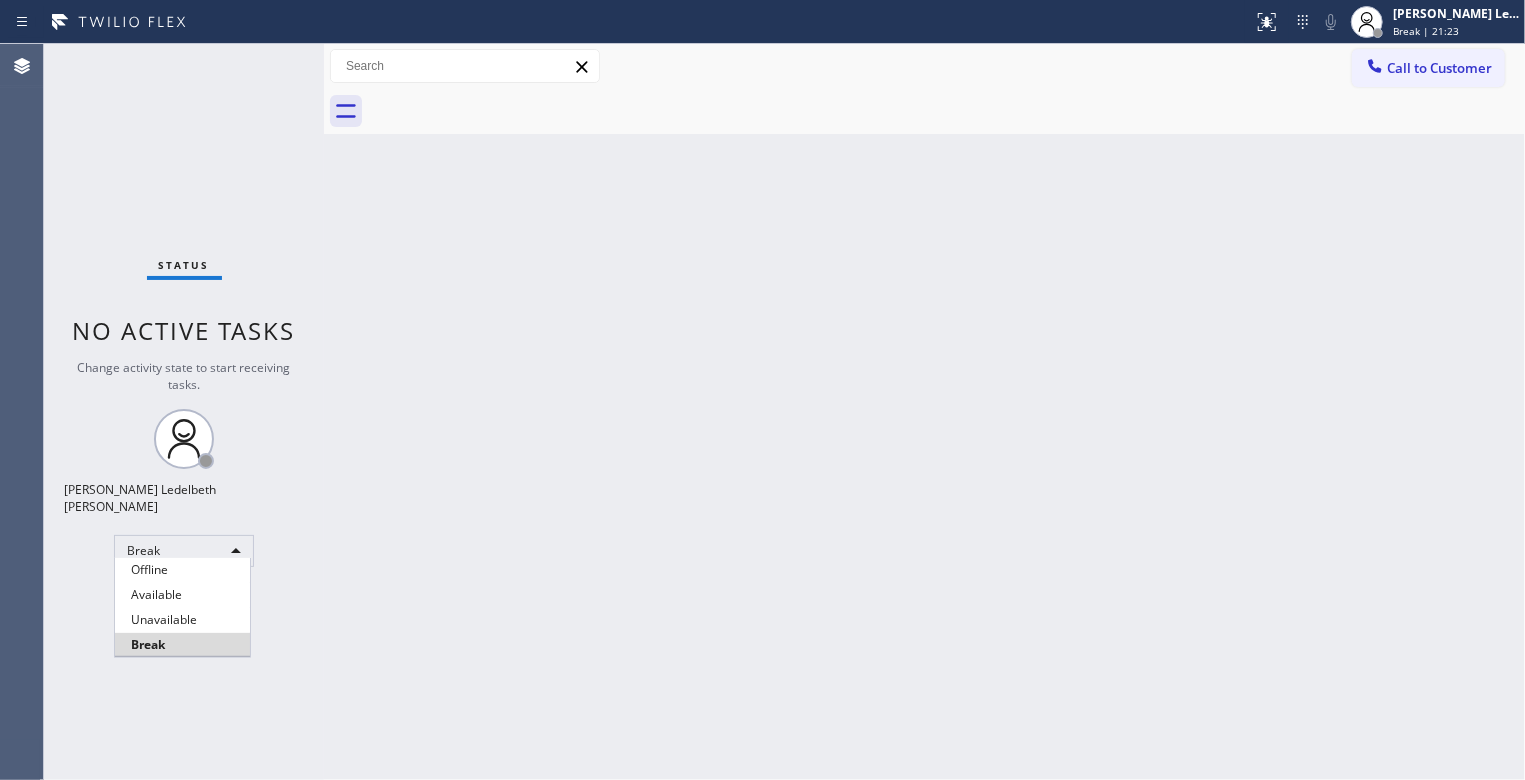 type 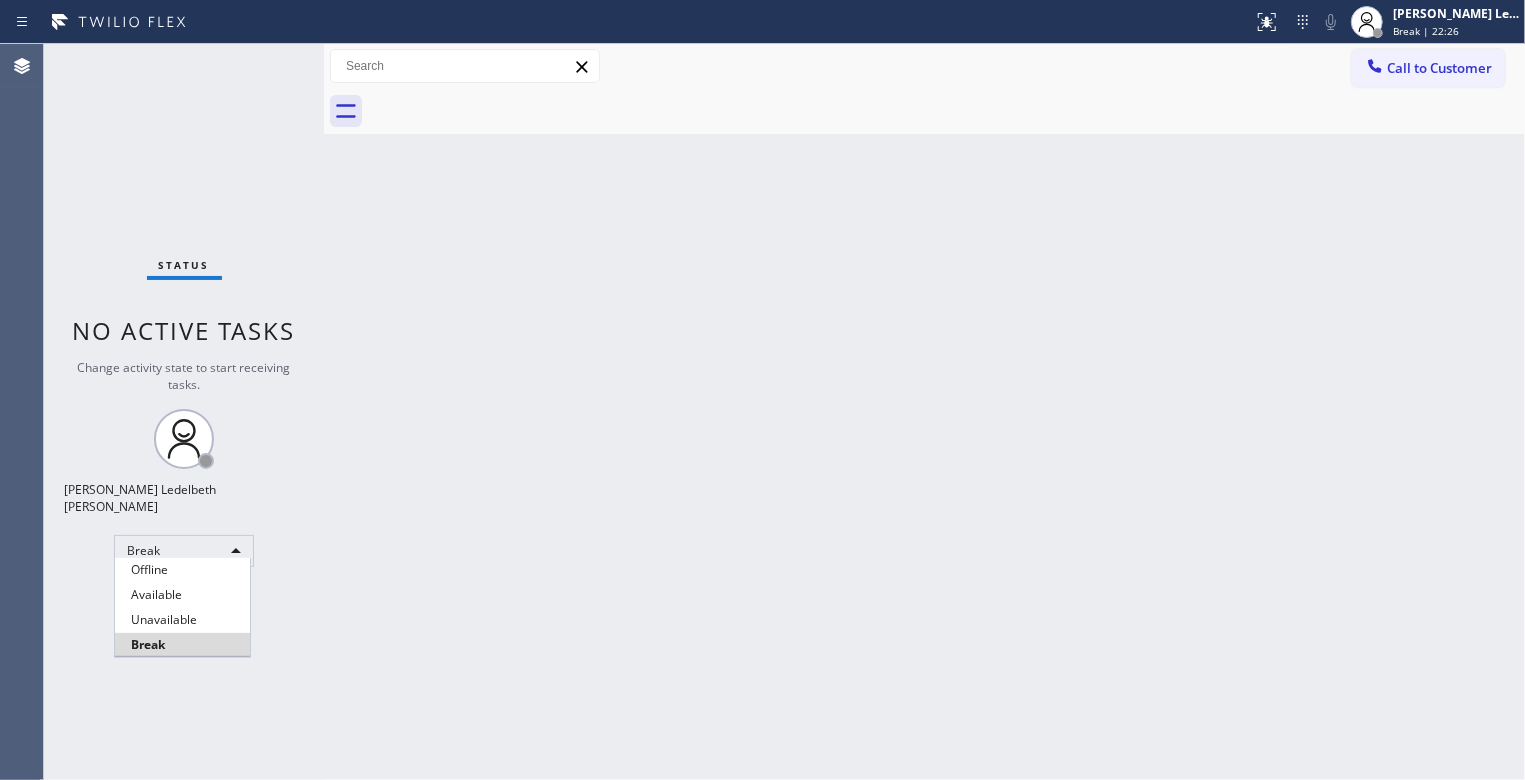 type 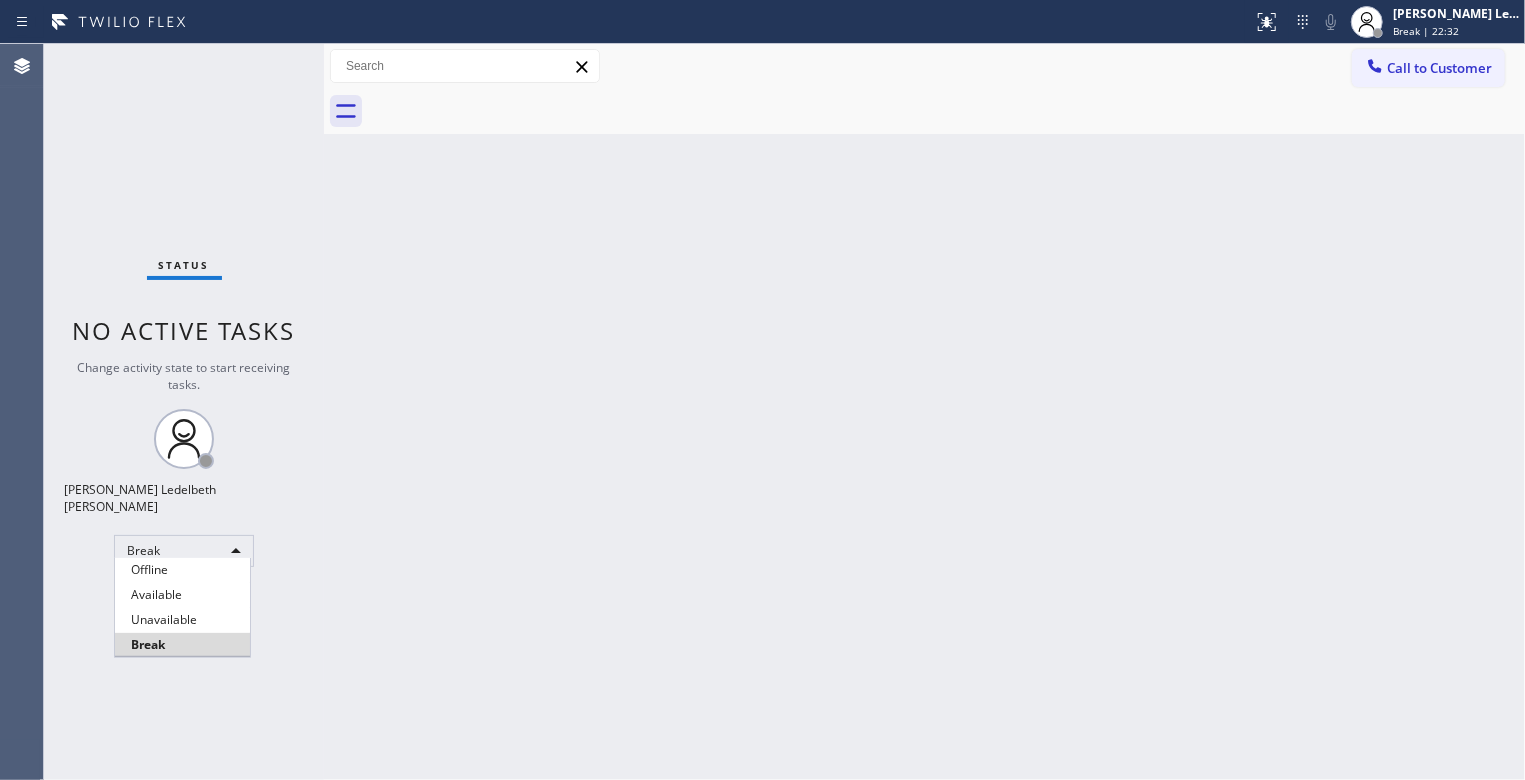 type 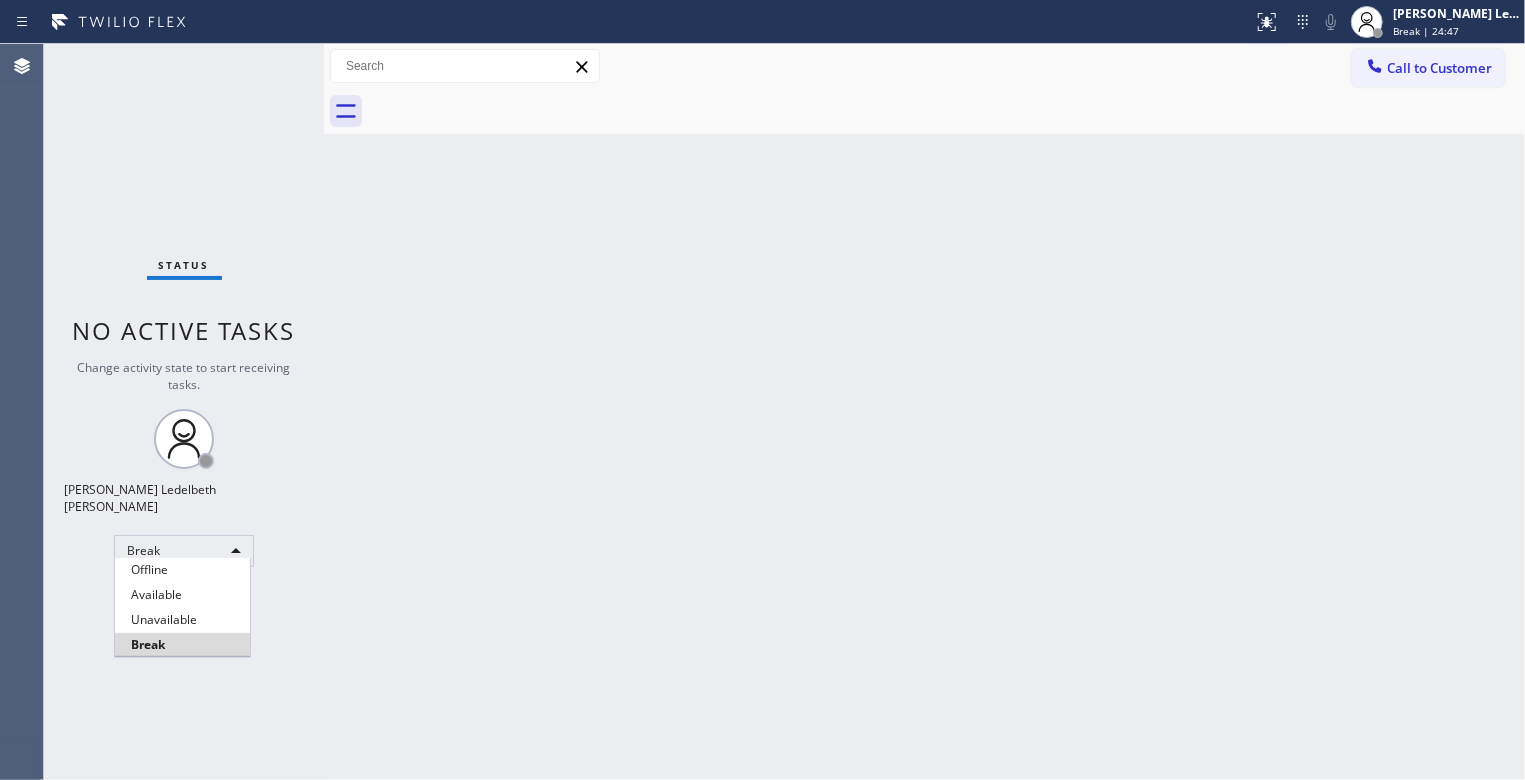 type 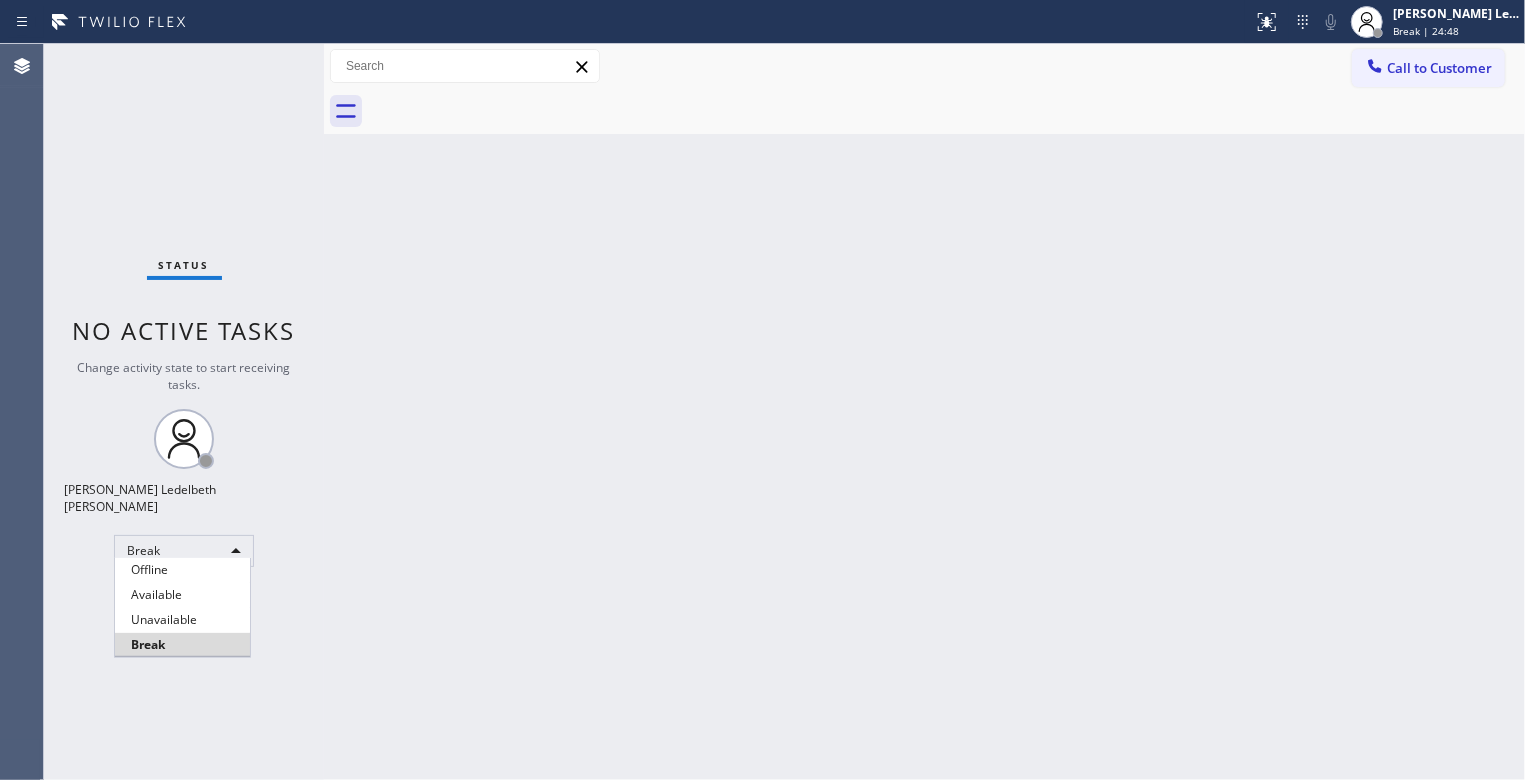 type 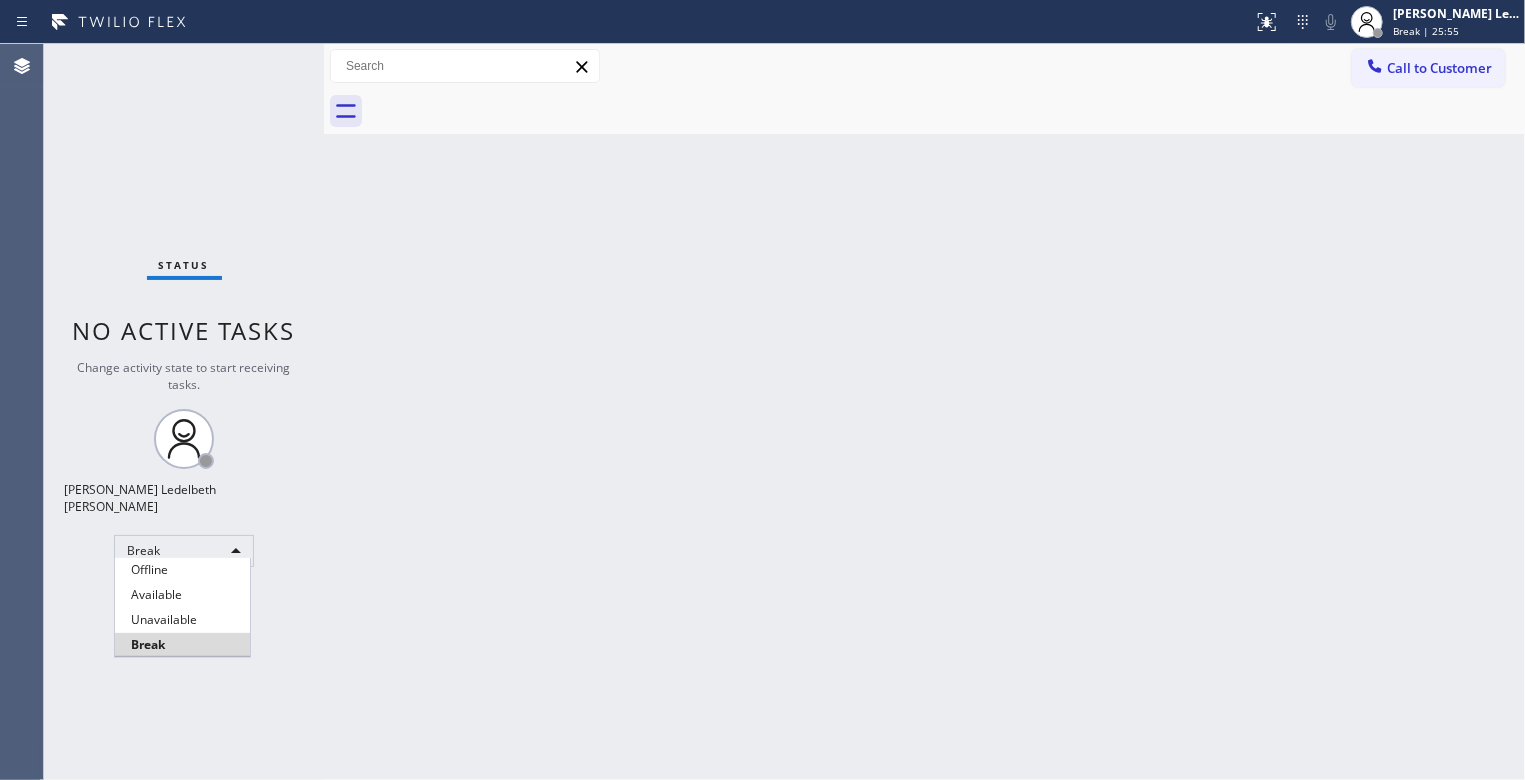 type 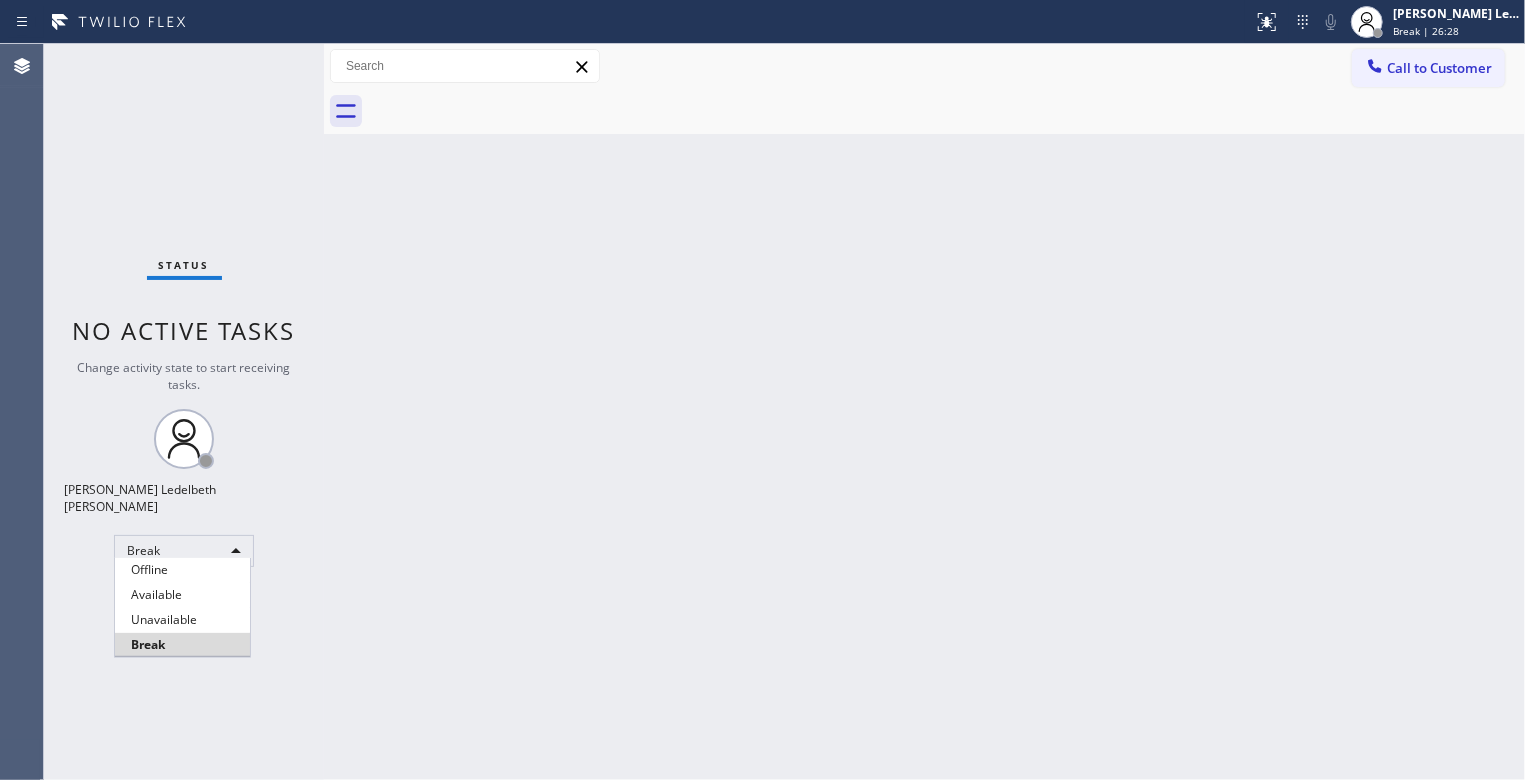 type 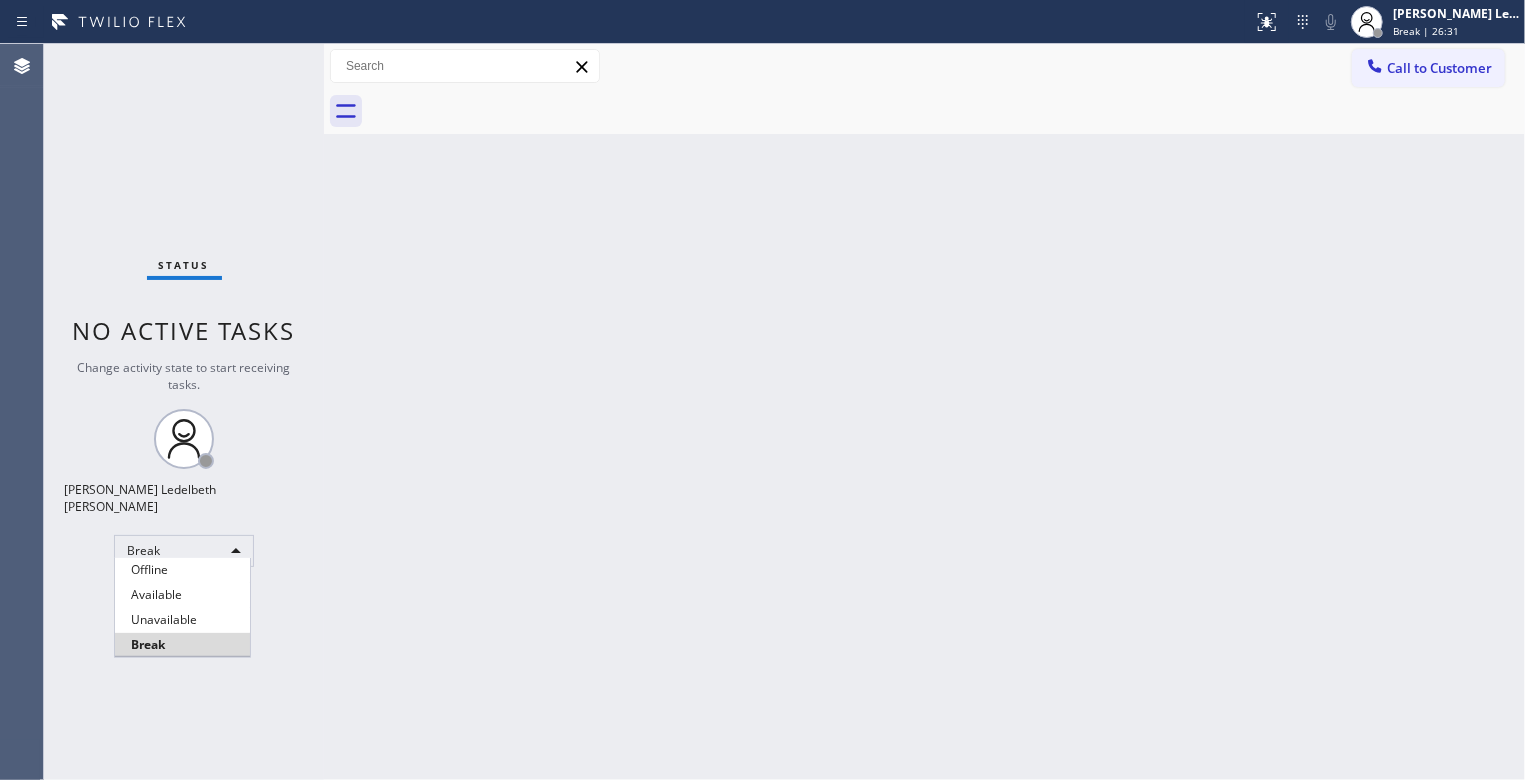 type 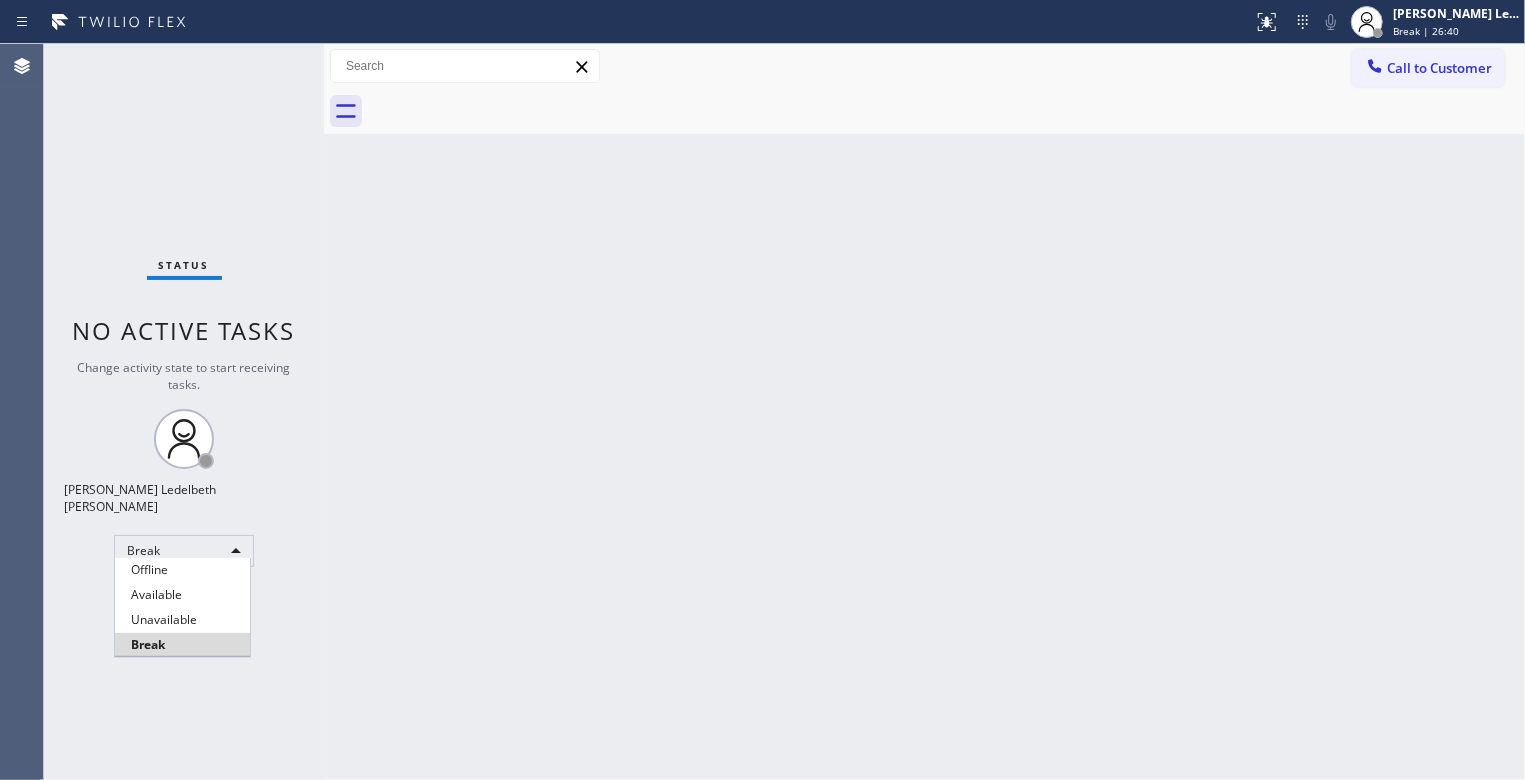 type 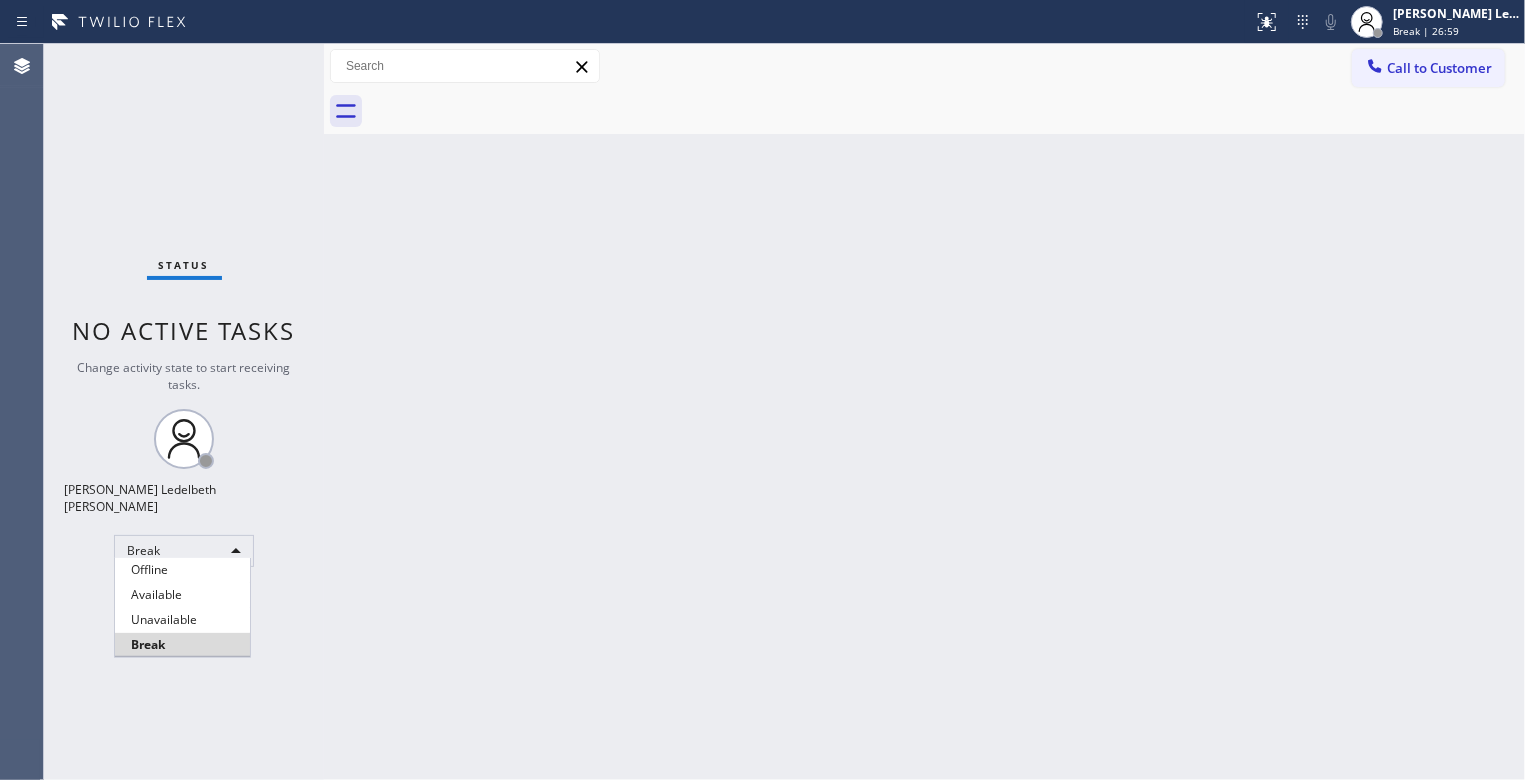 type 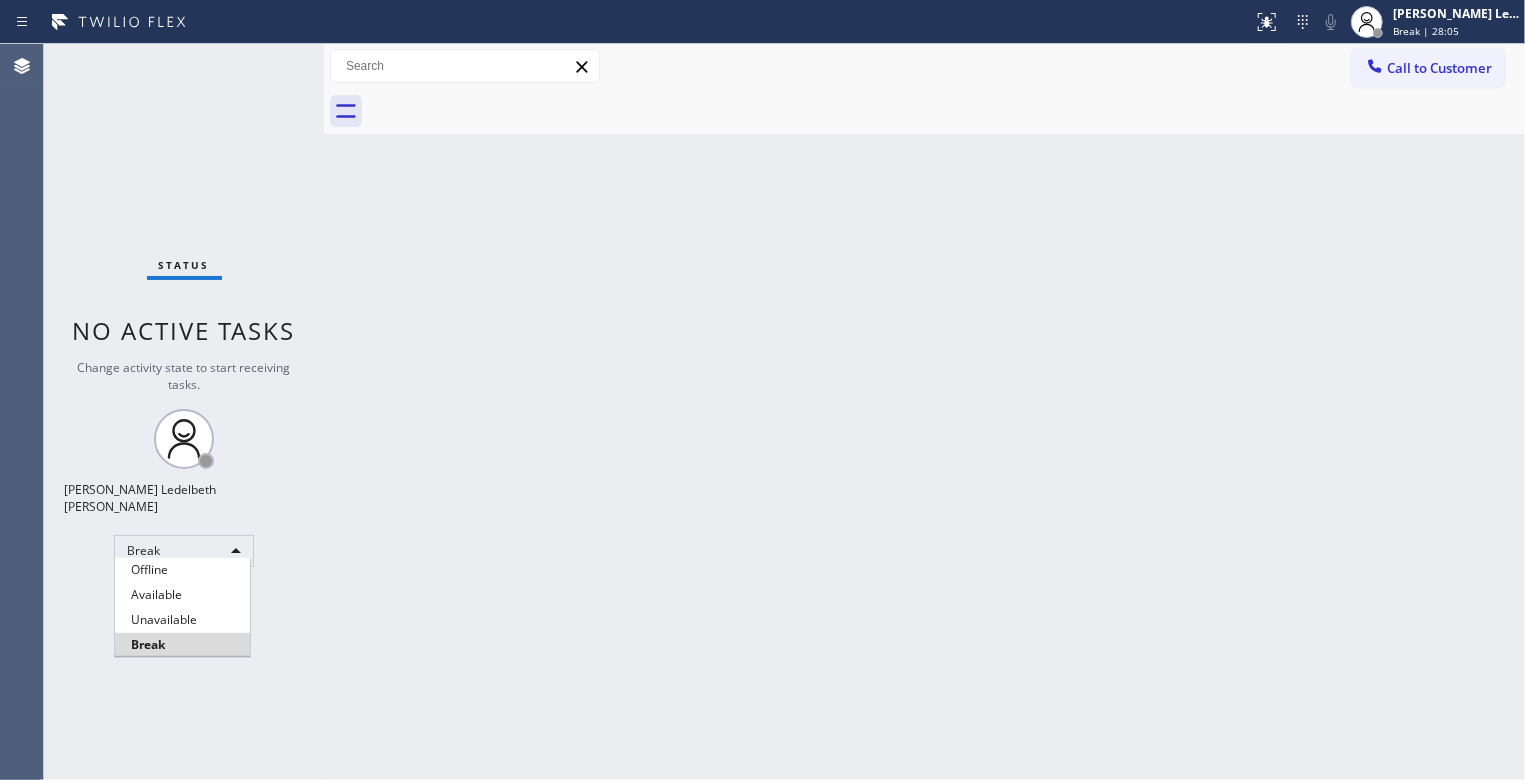 type 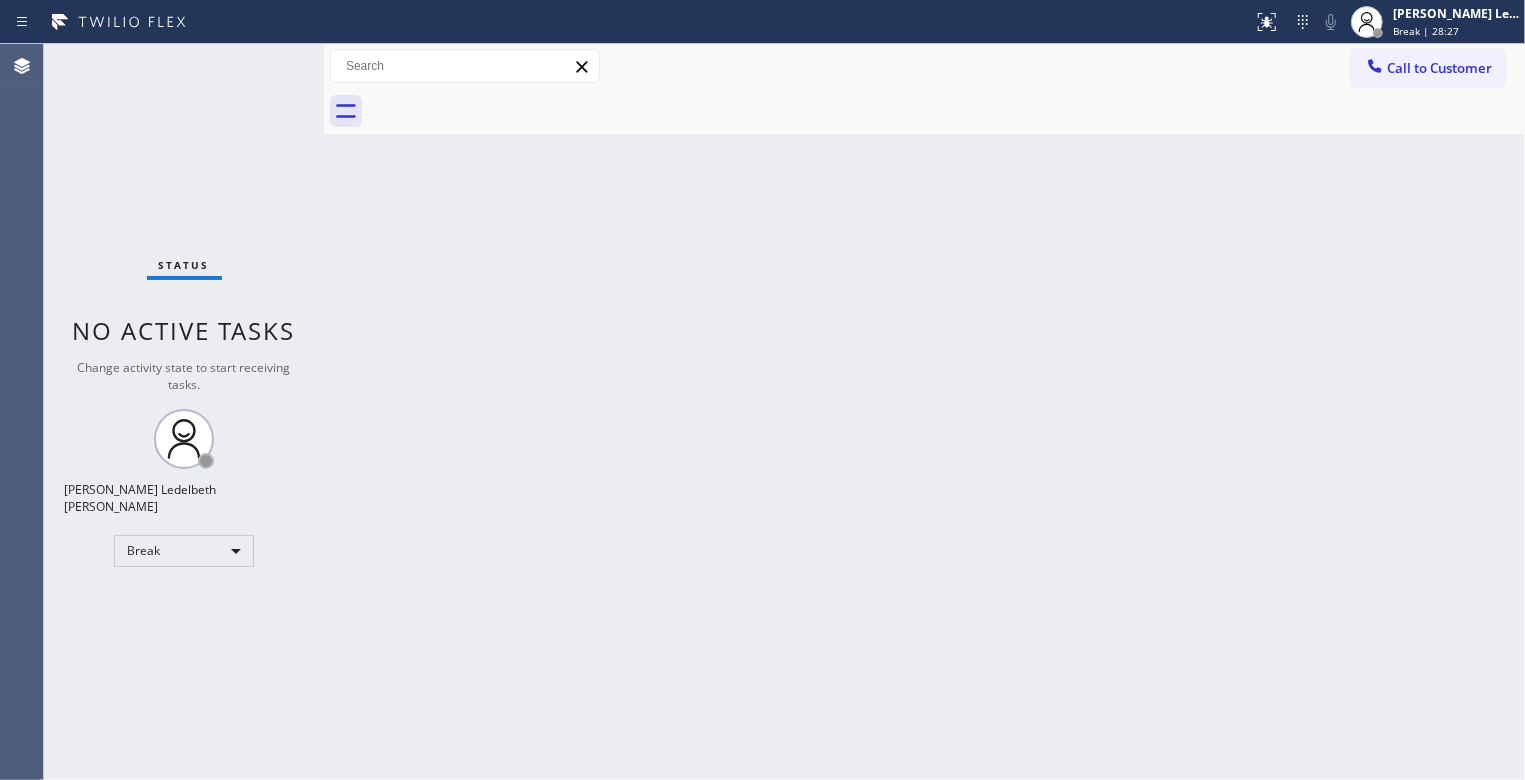 type 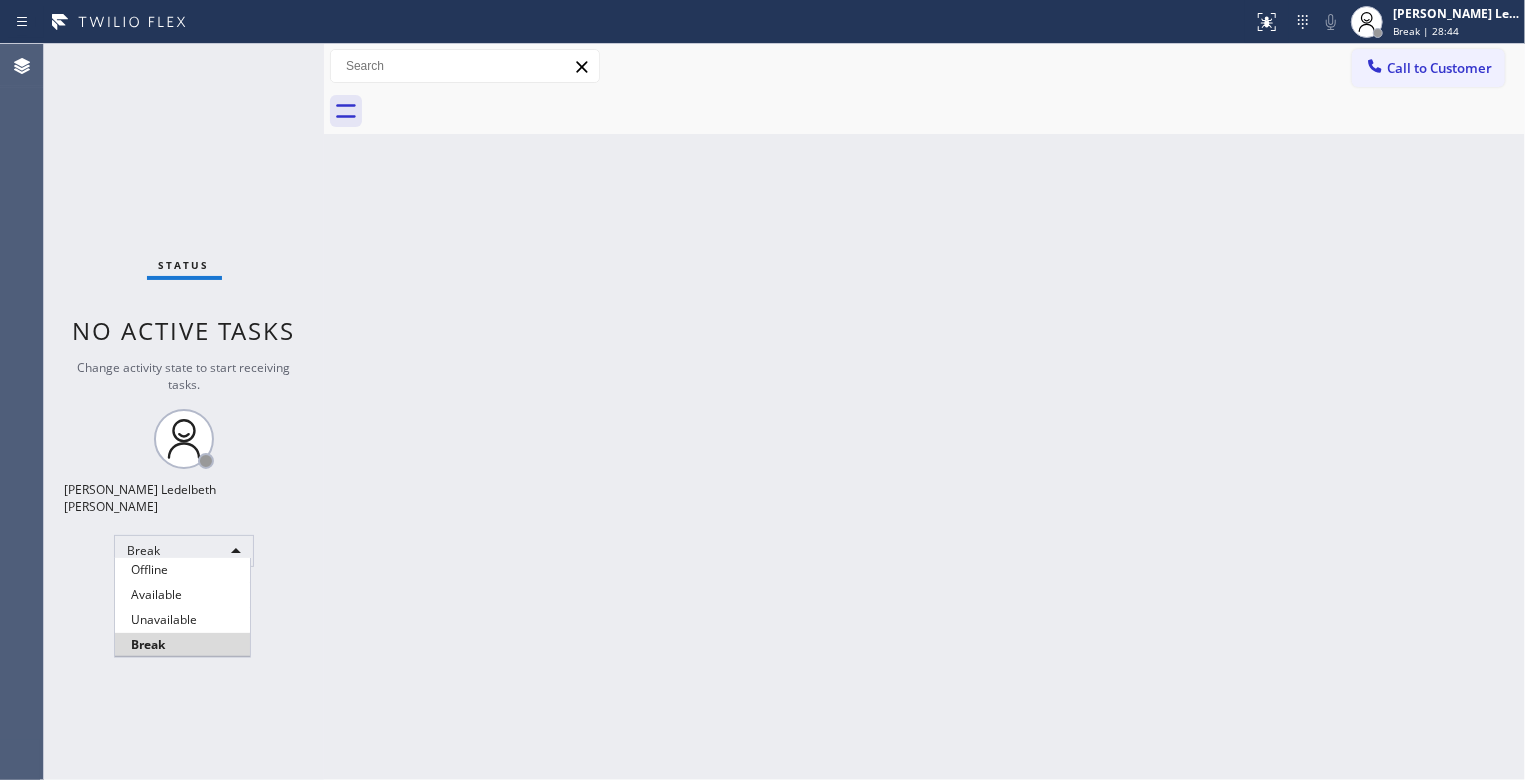 type 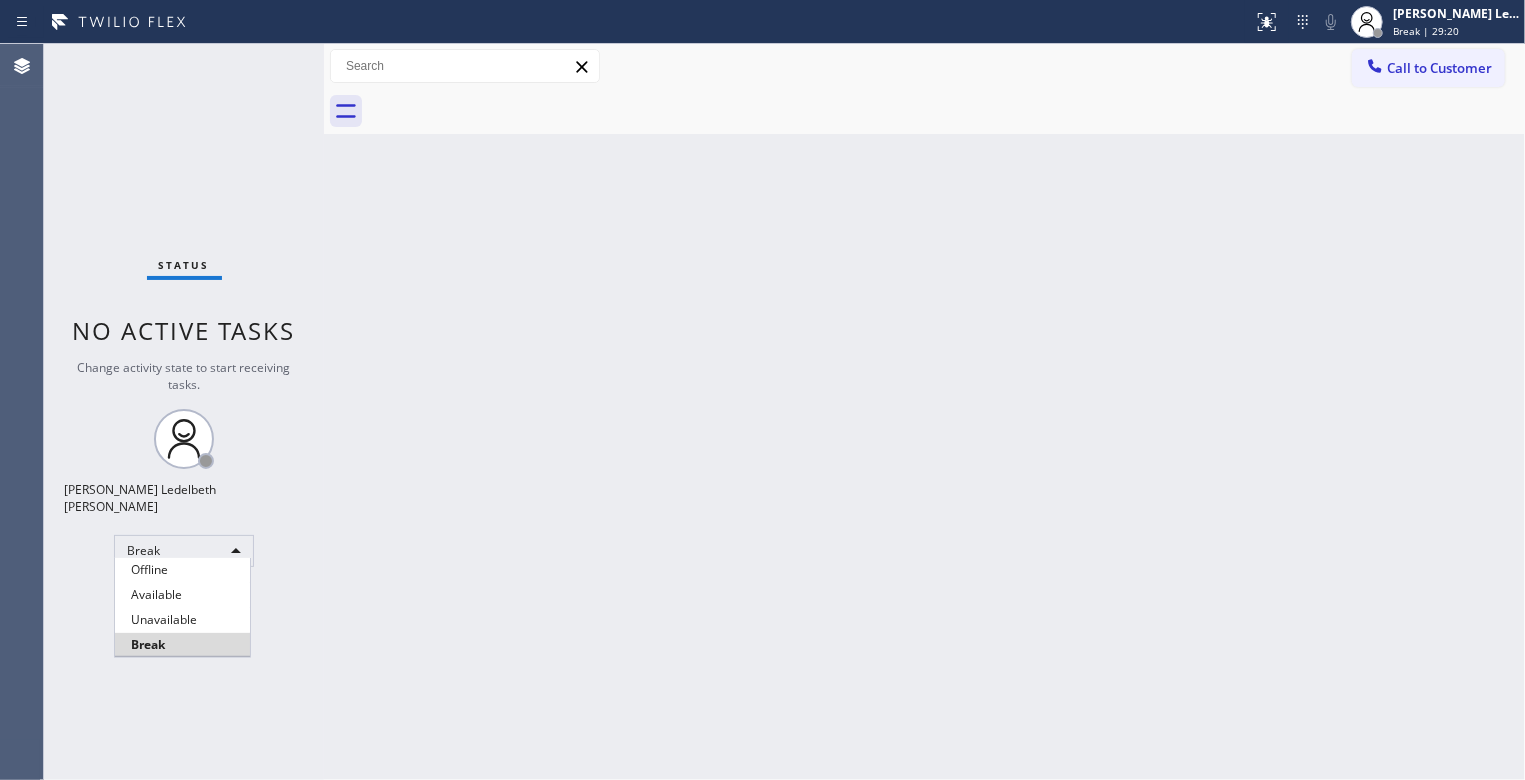 type 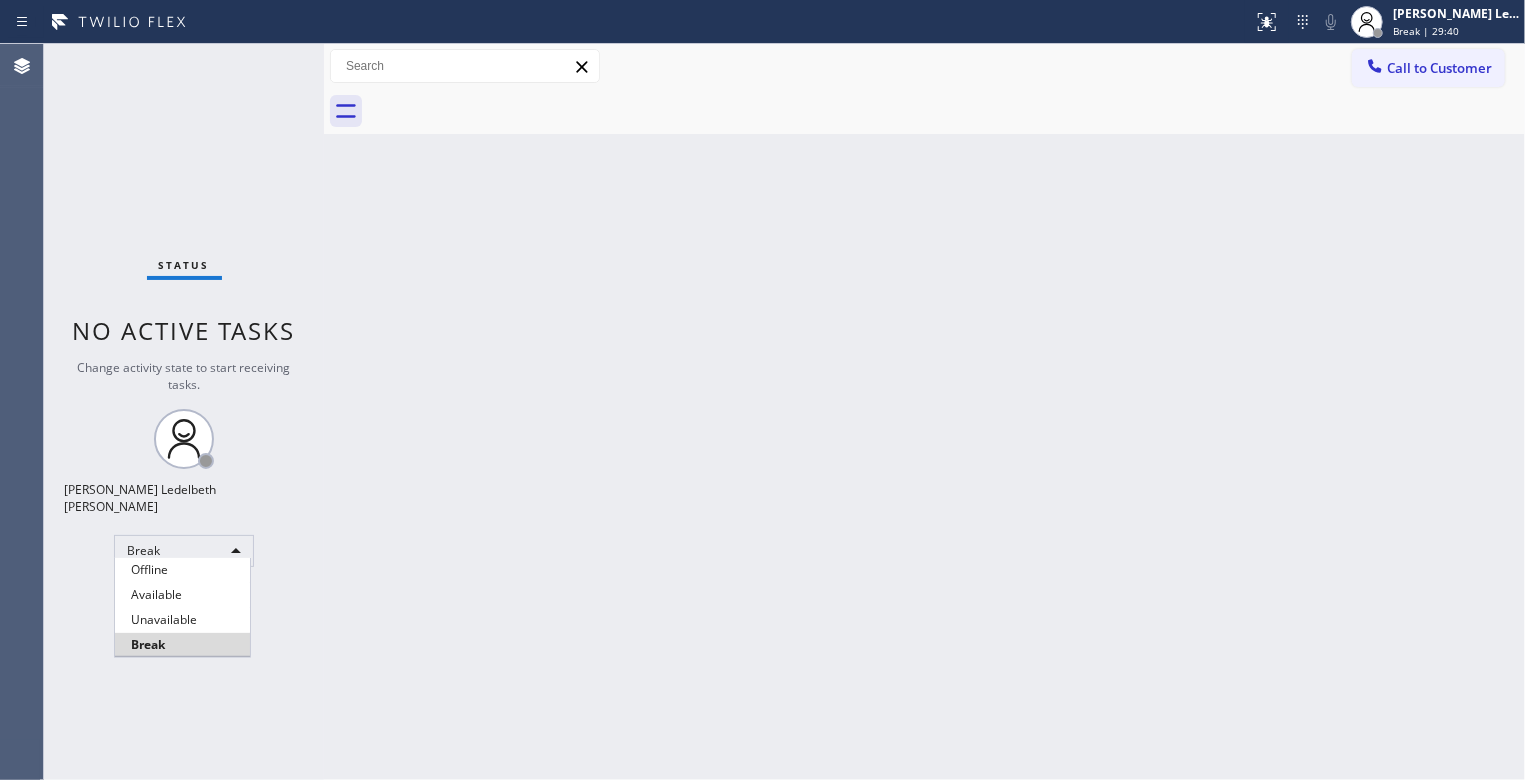type 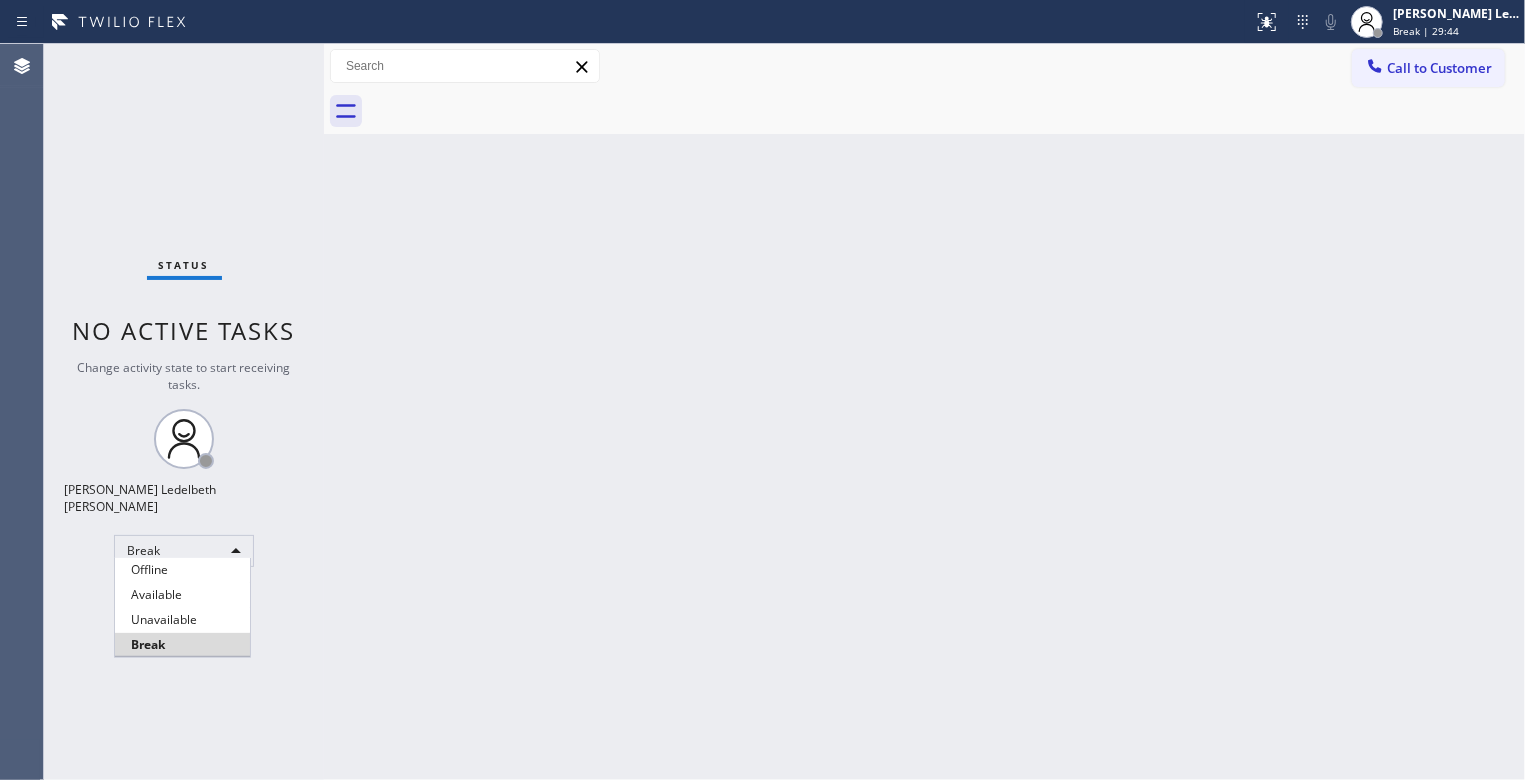 type 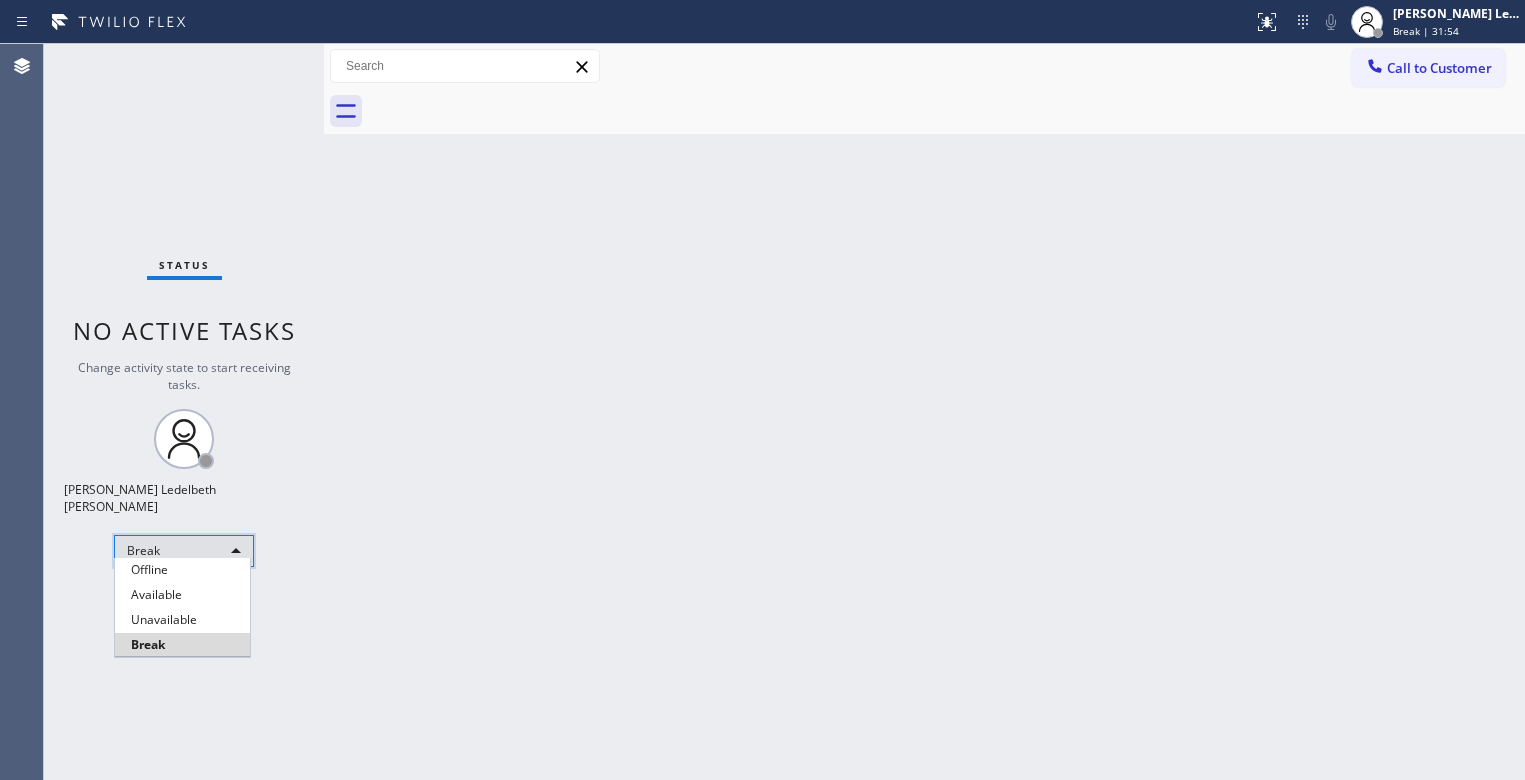scroll, scrollTop: 0, scrollLeft: 0, axis: both 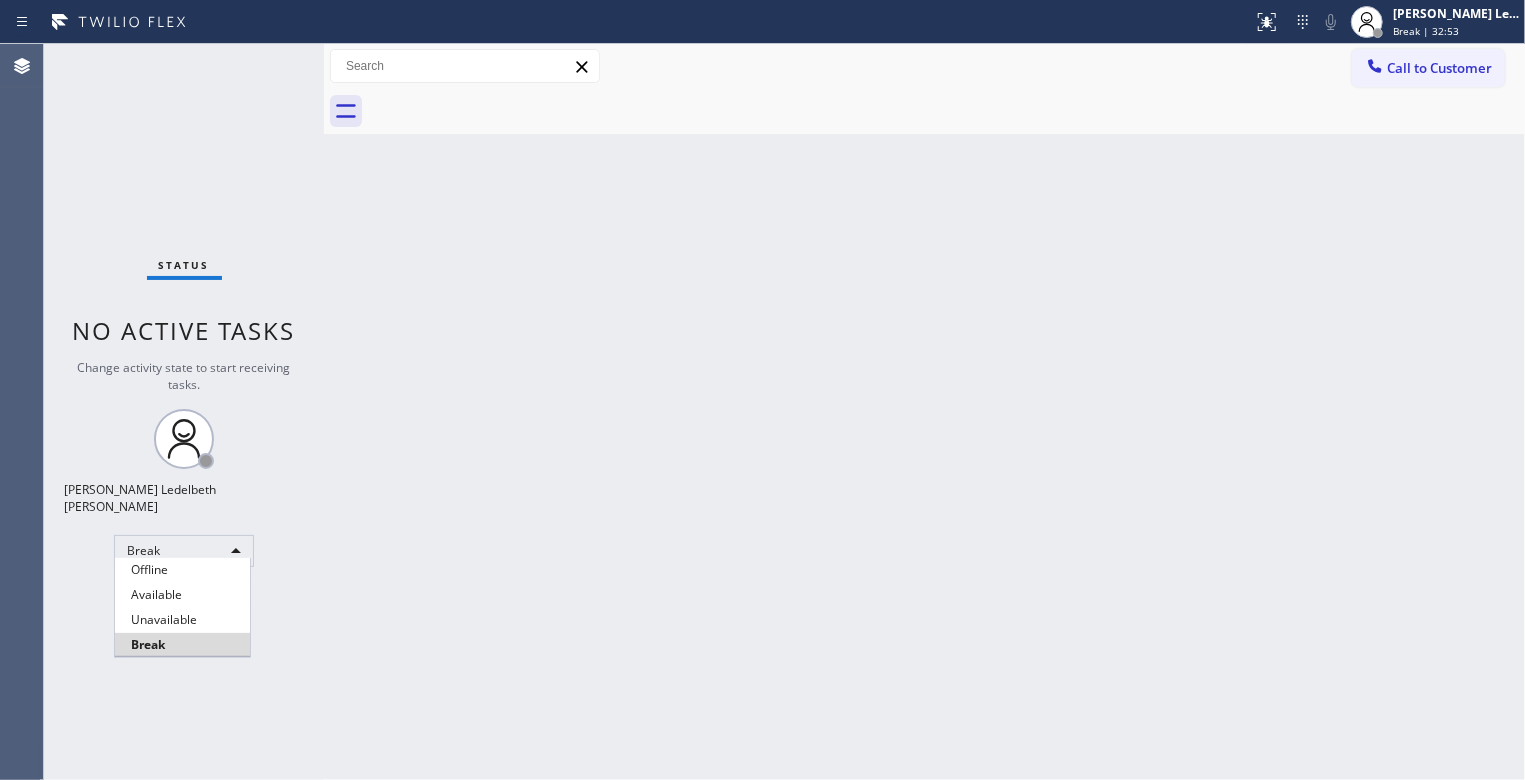 type 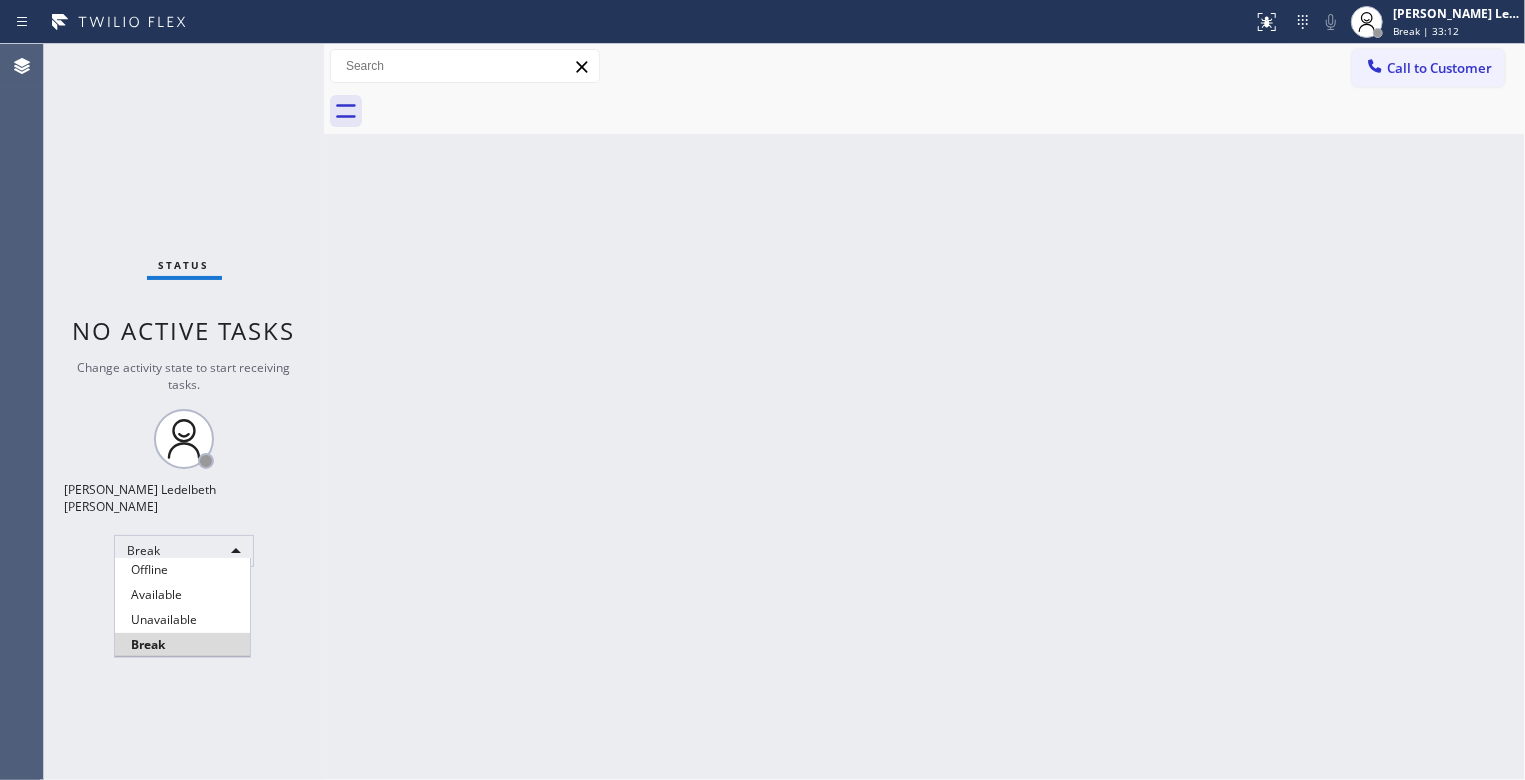 type 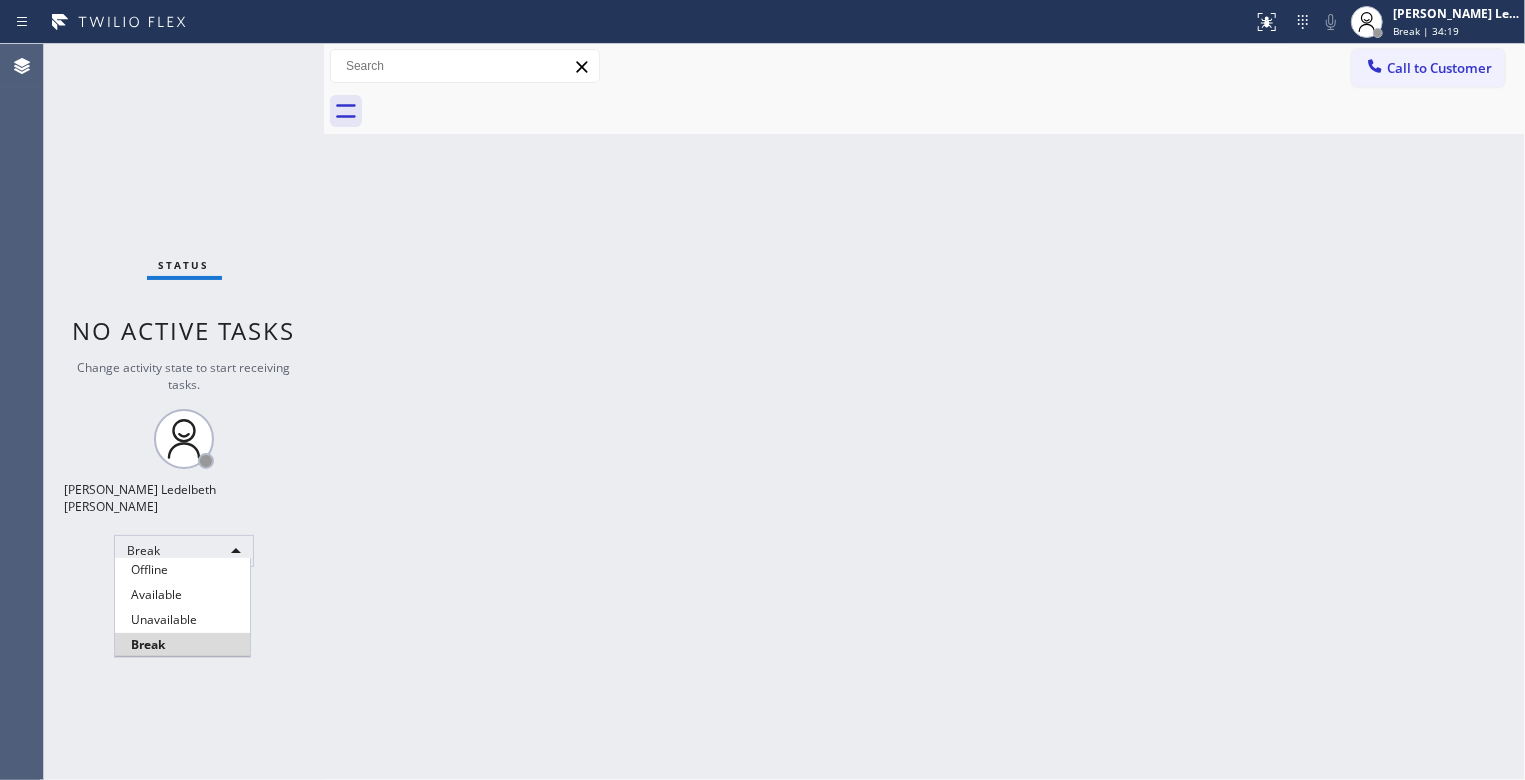 type 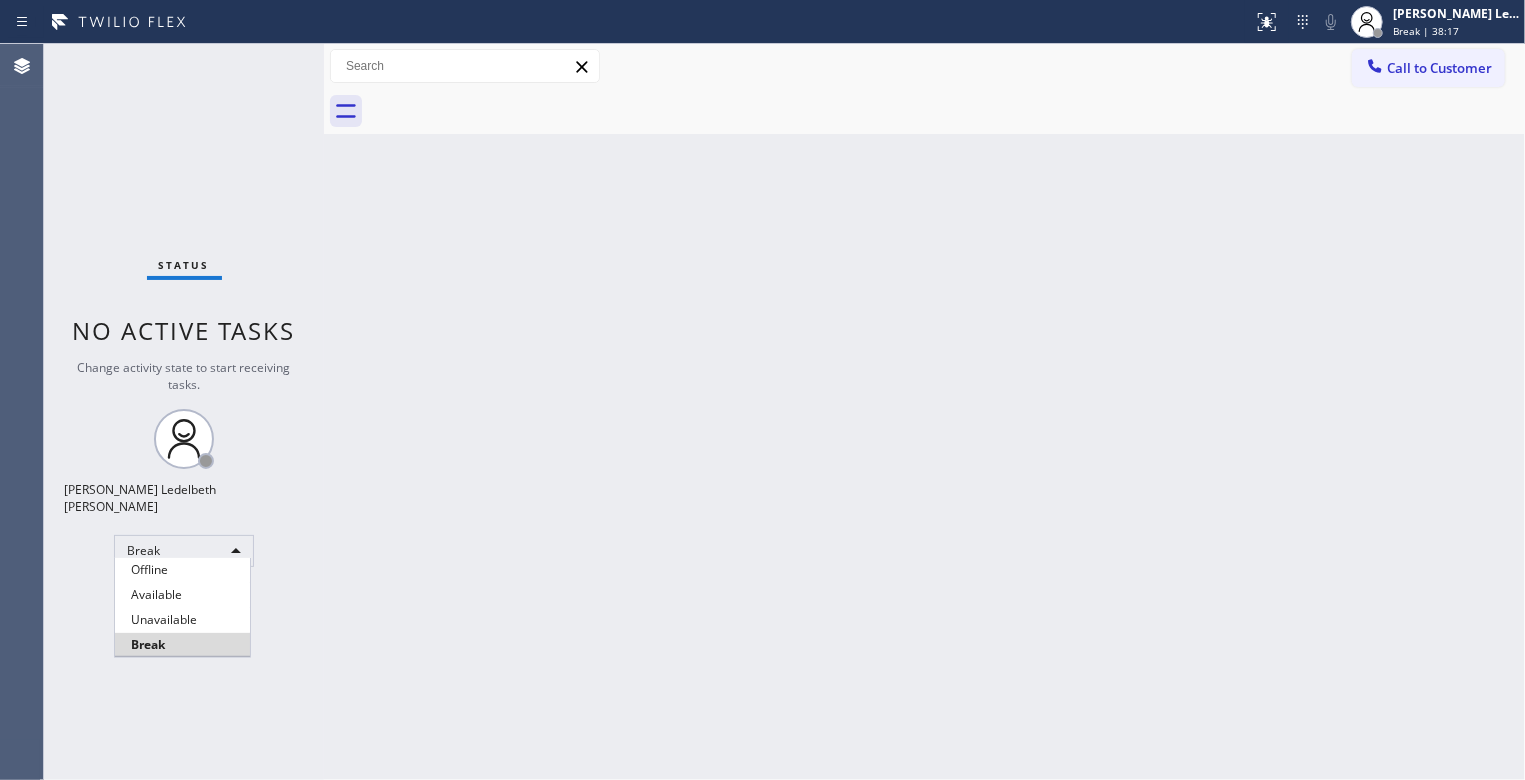 type 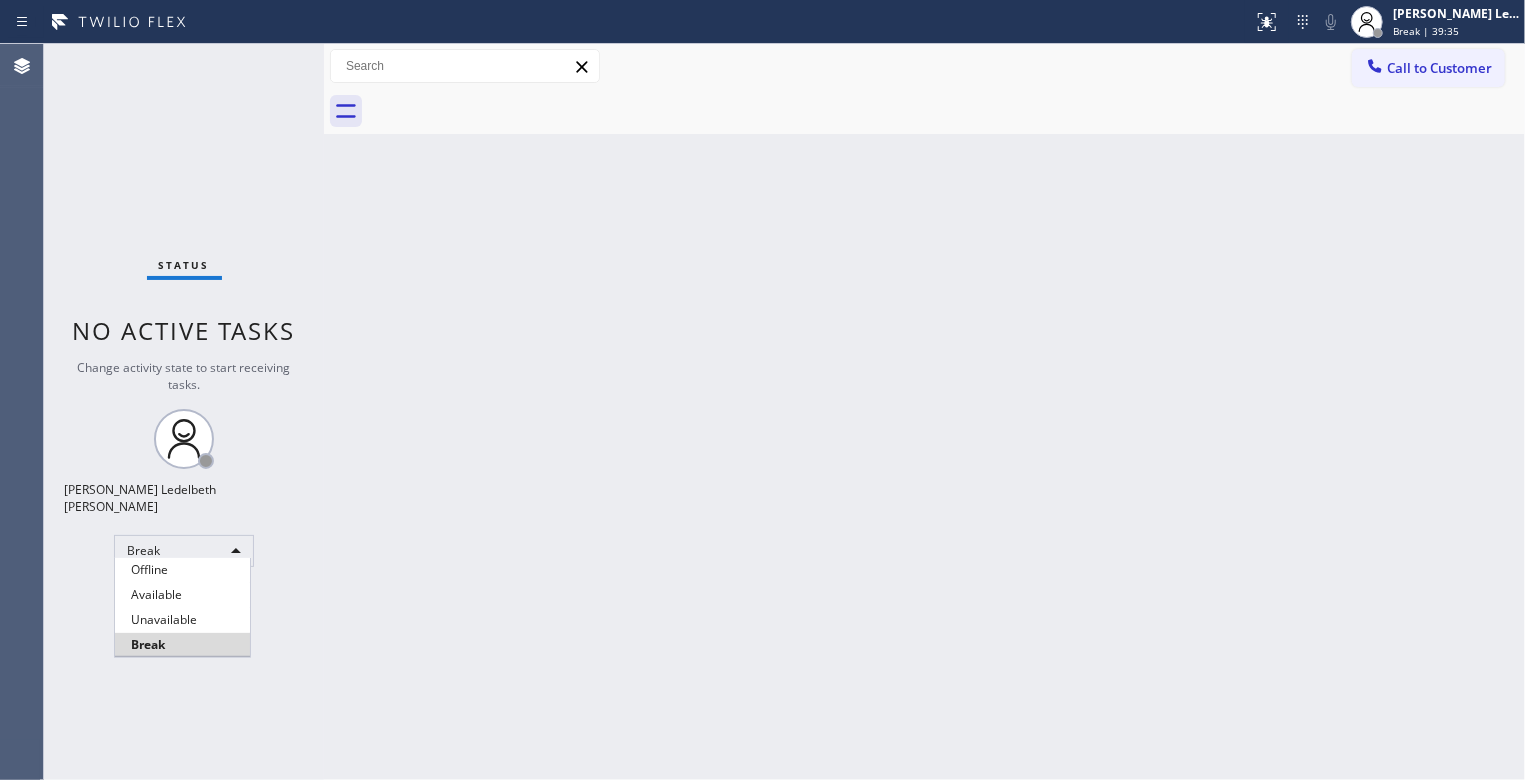 type 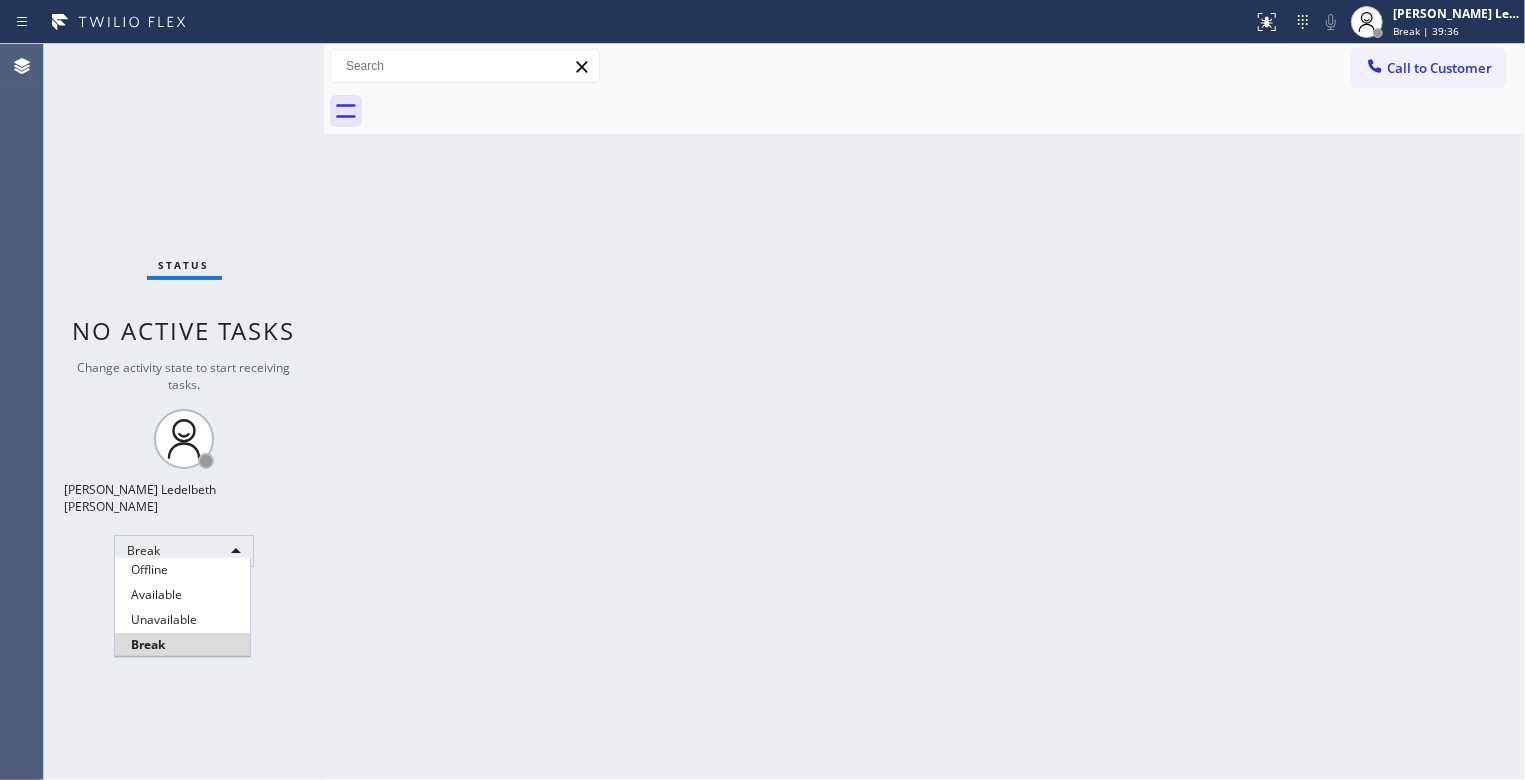 type 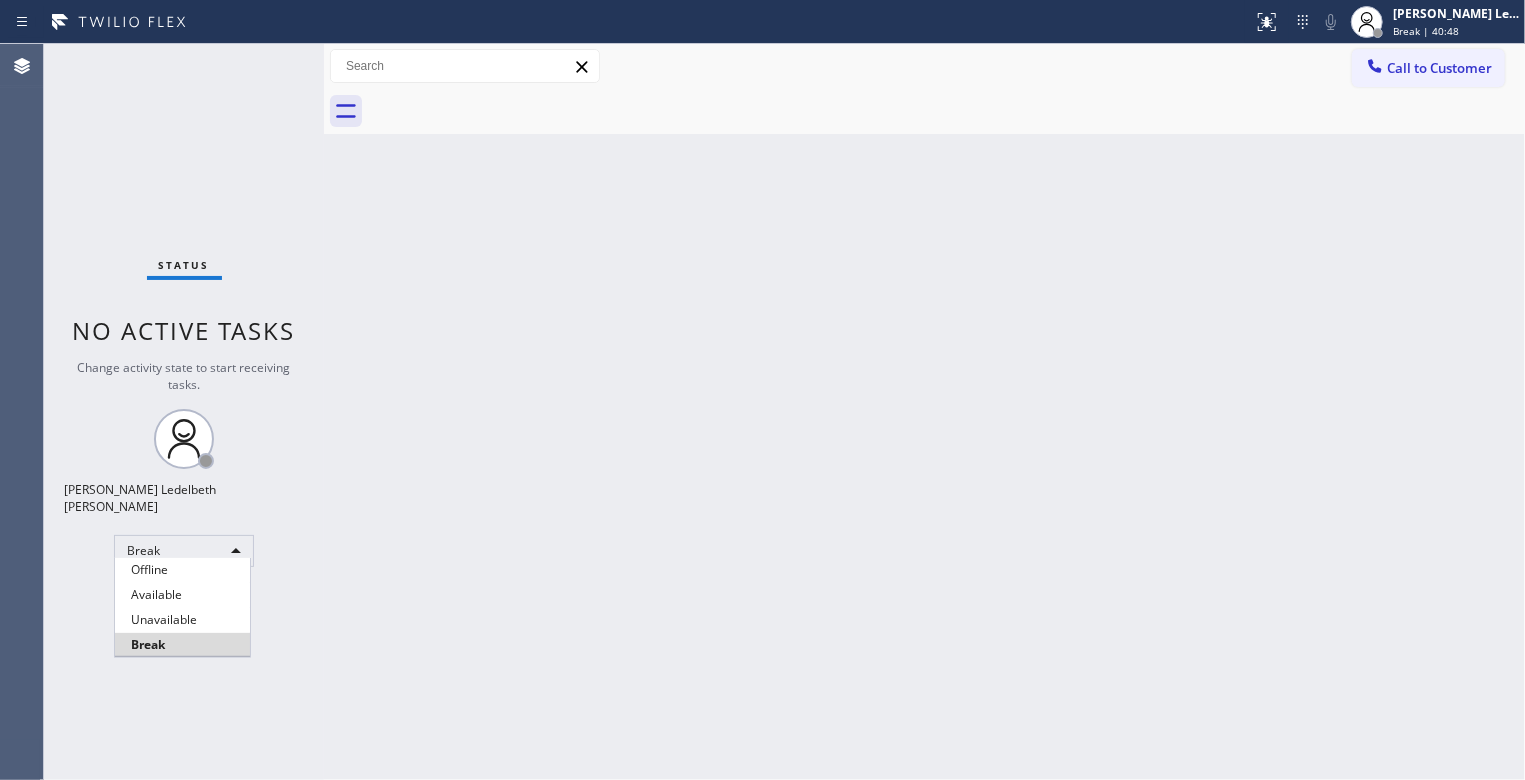 type 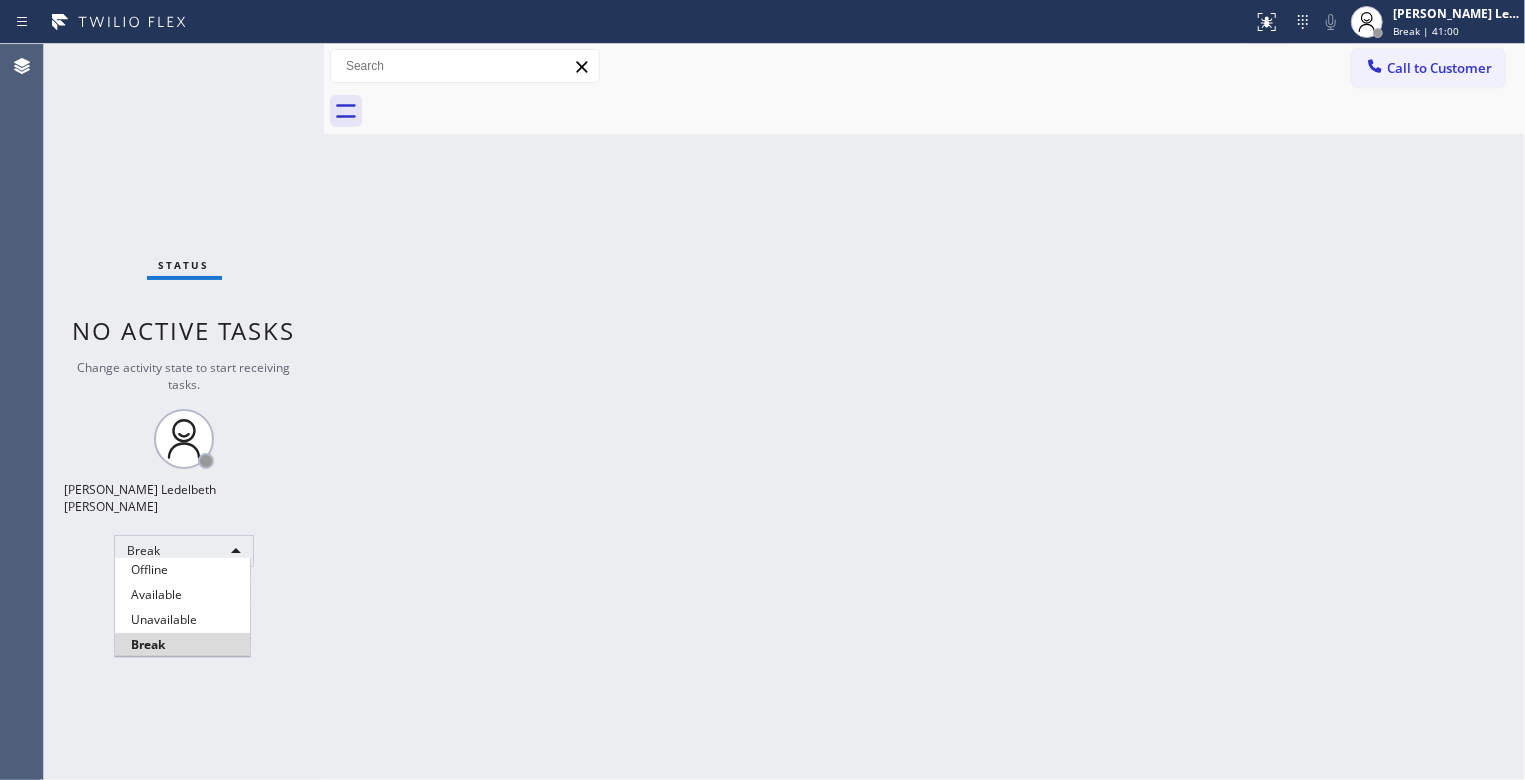 type 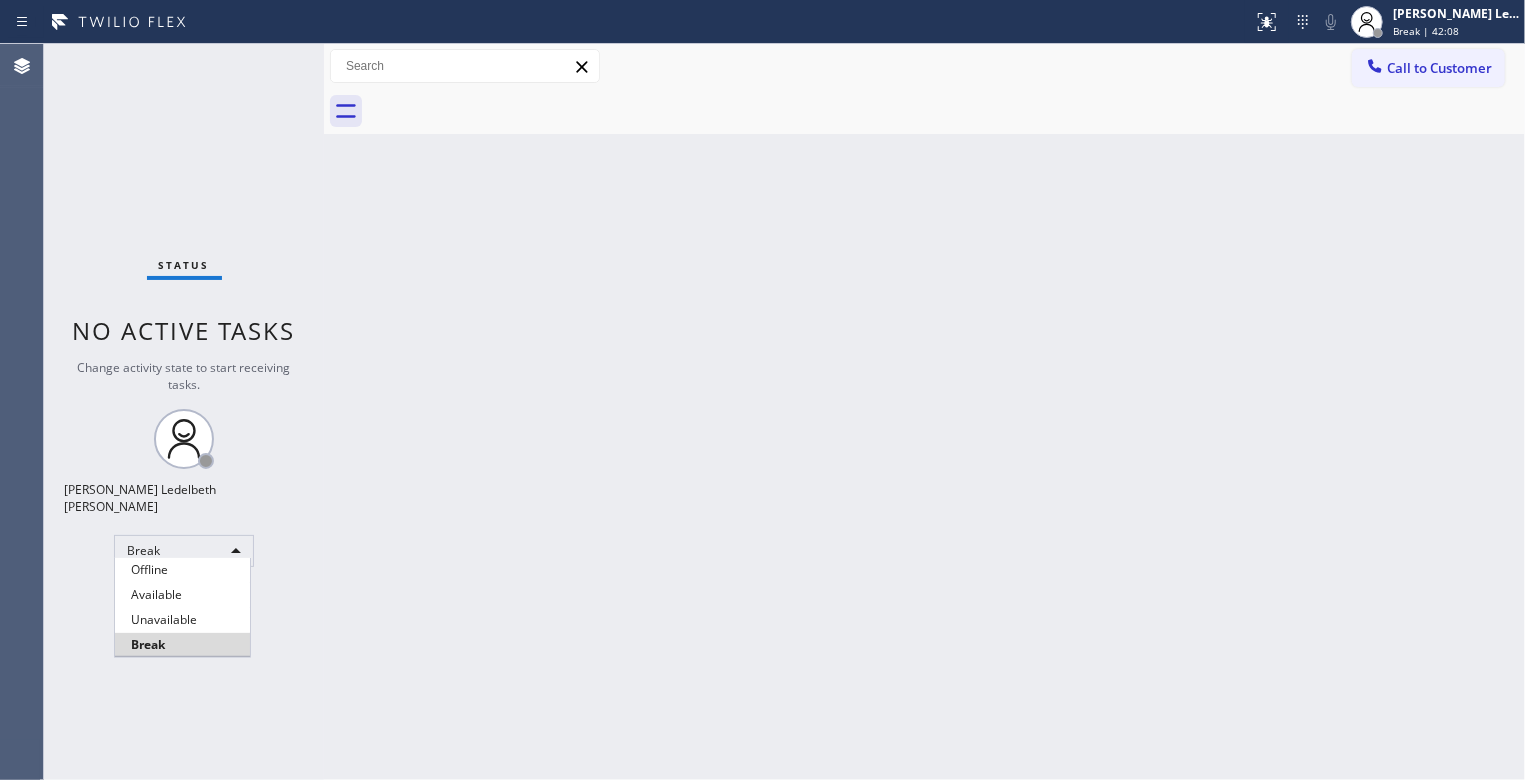 type 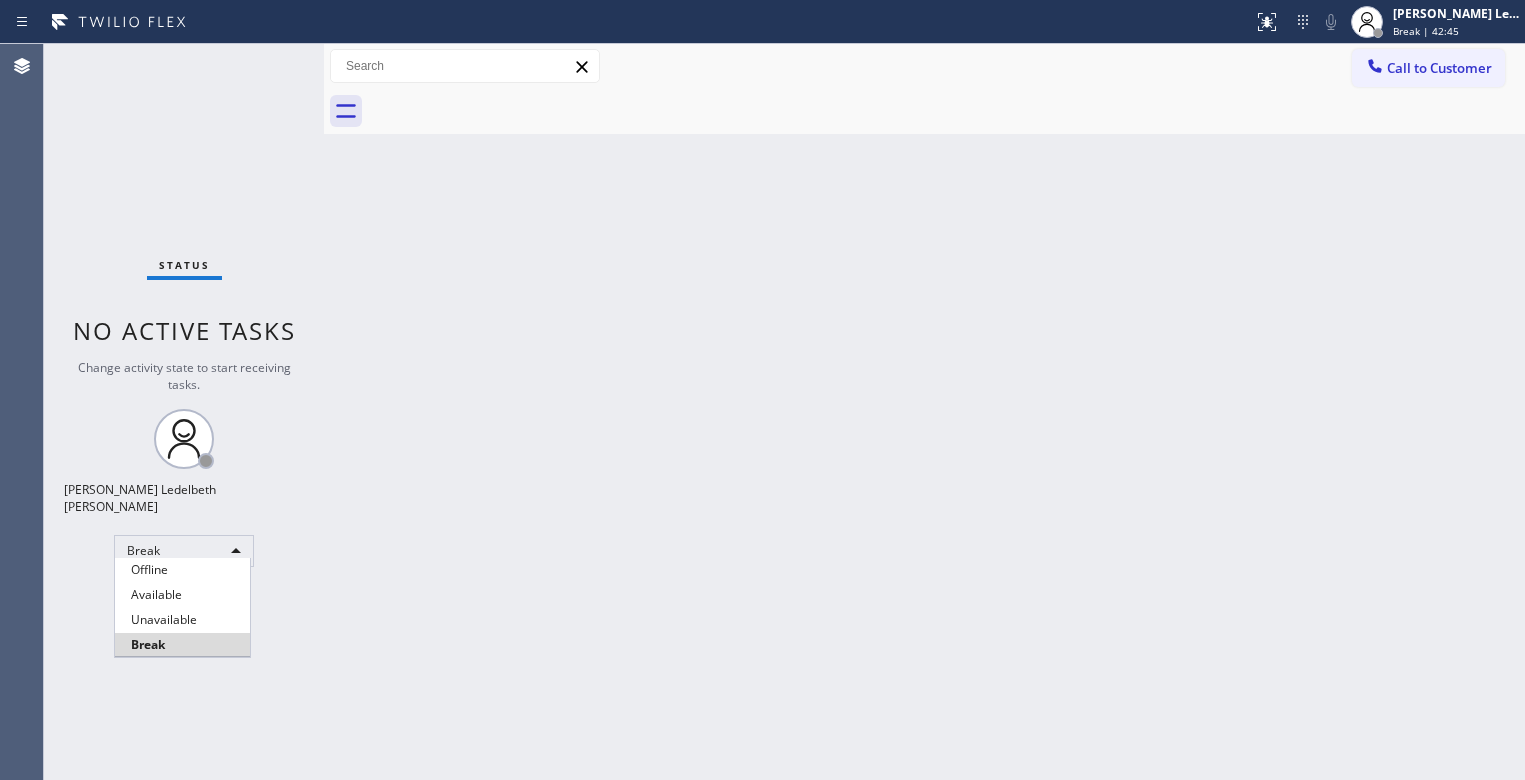 type 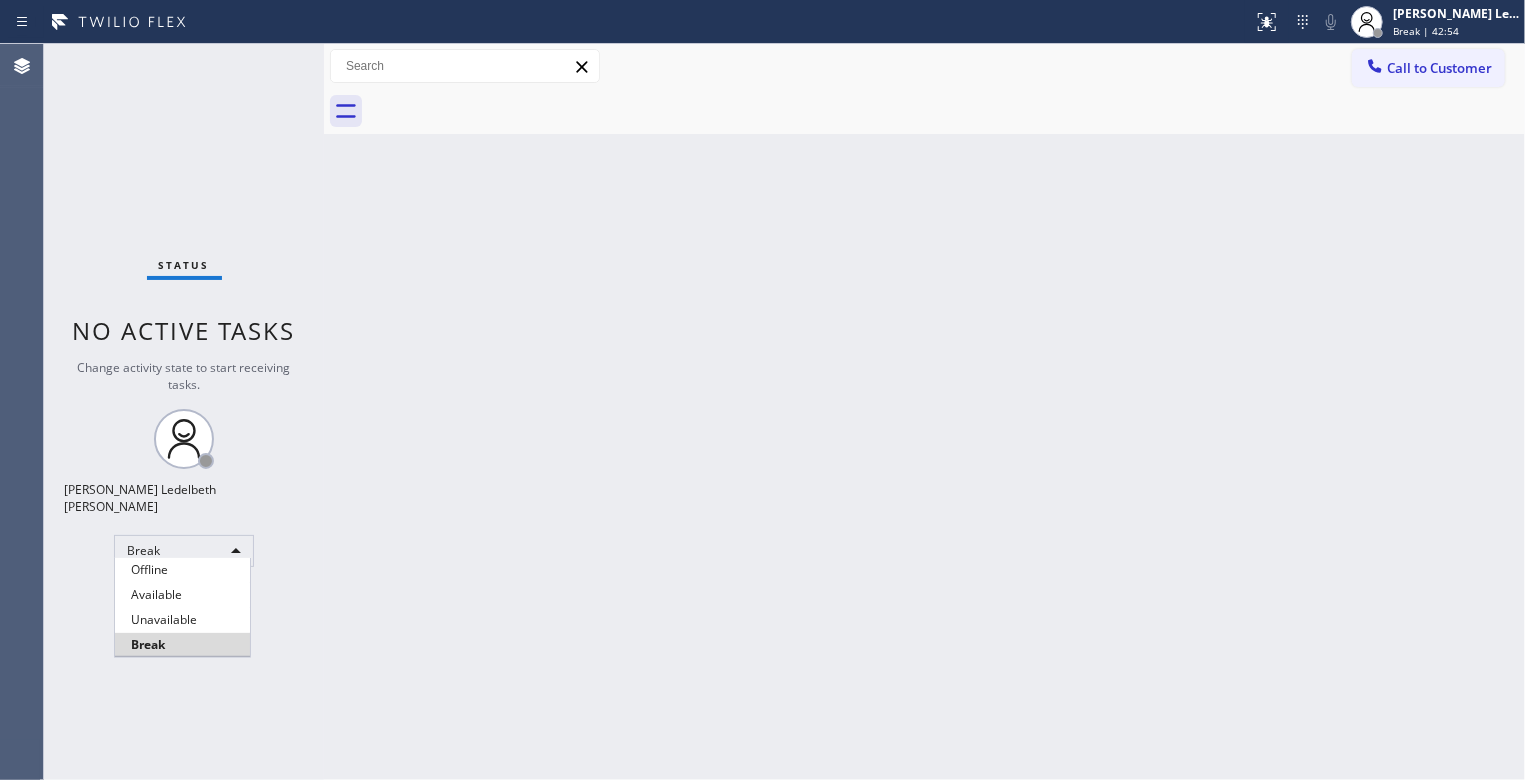 type 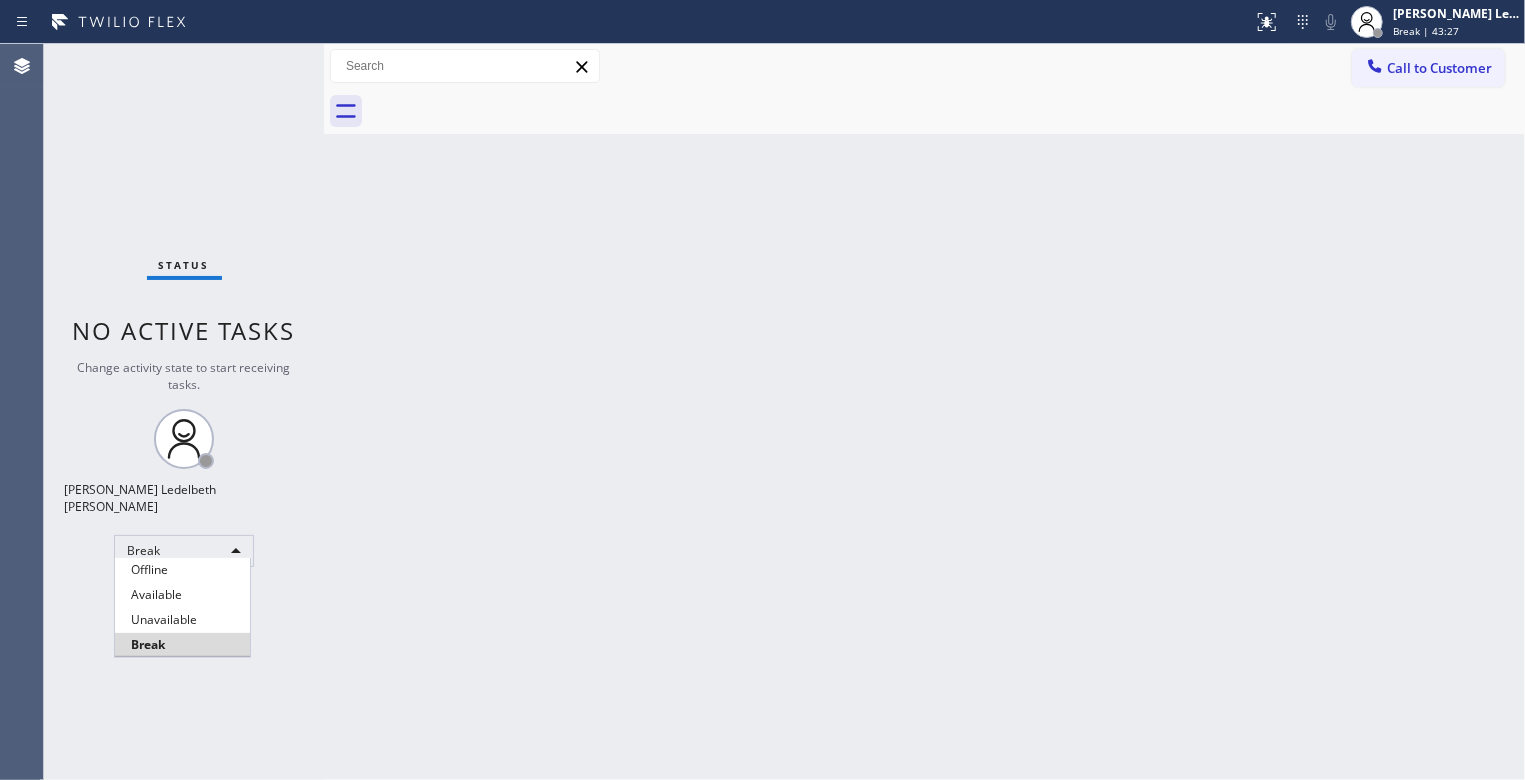 type 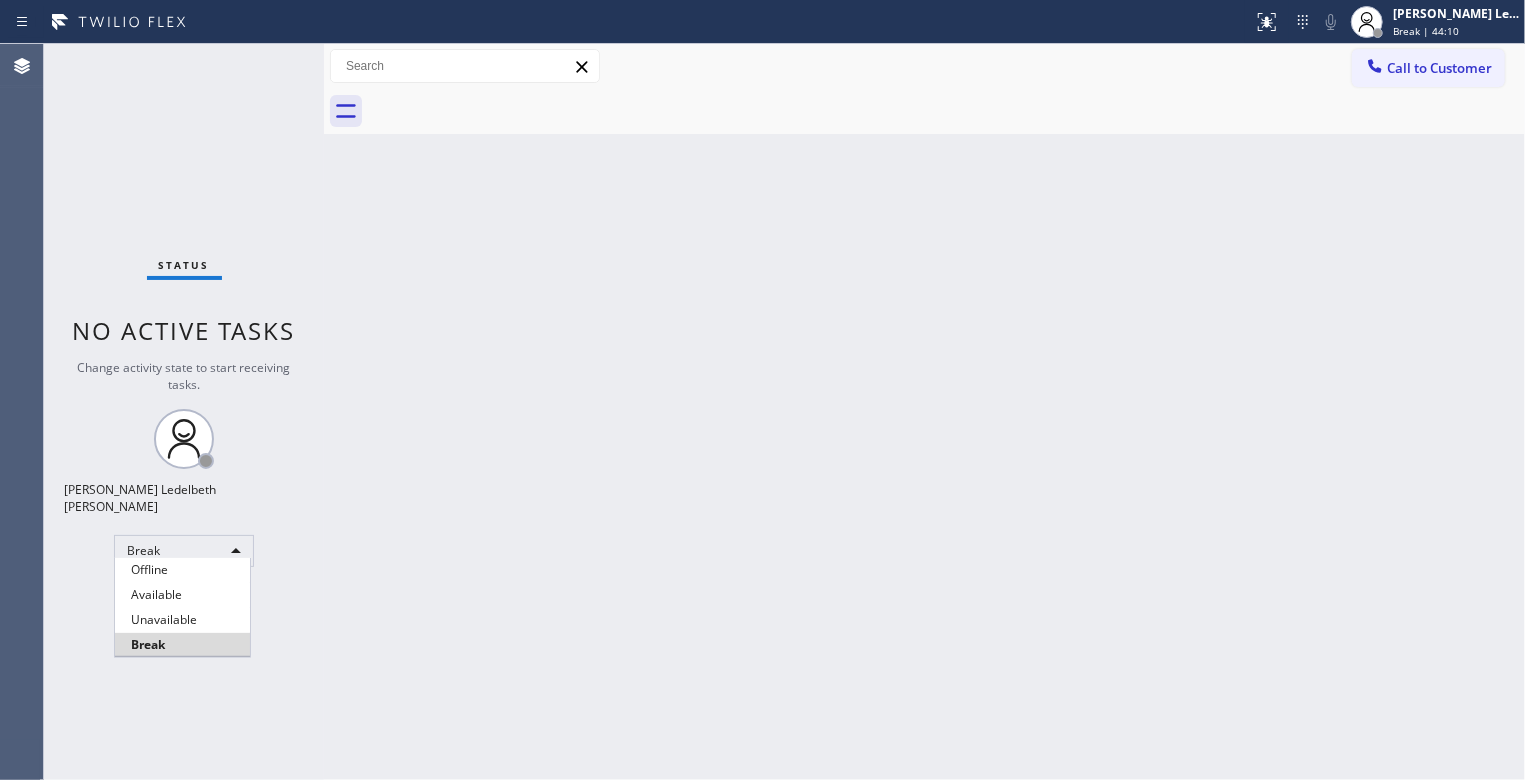 type 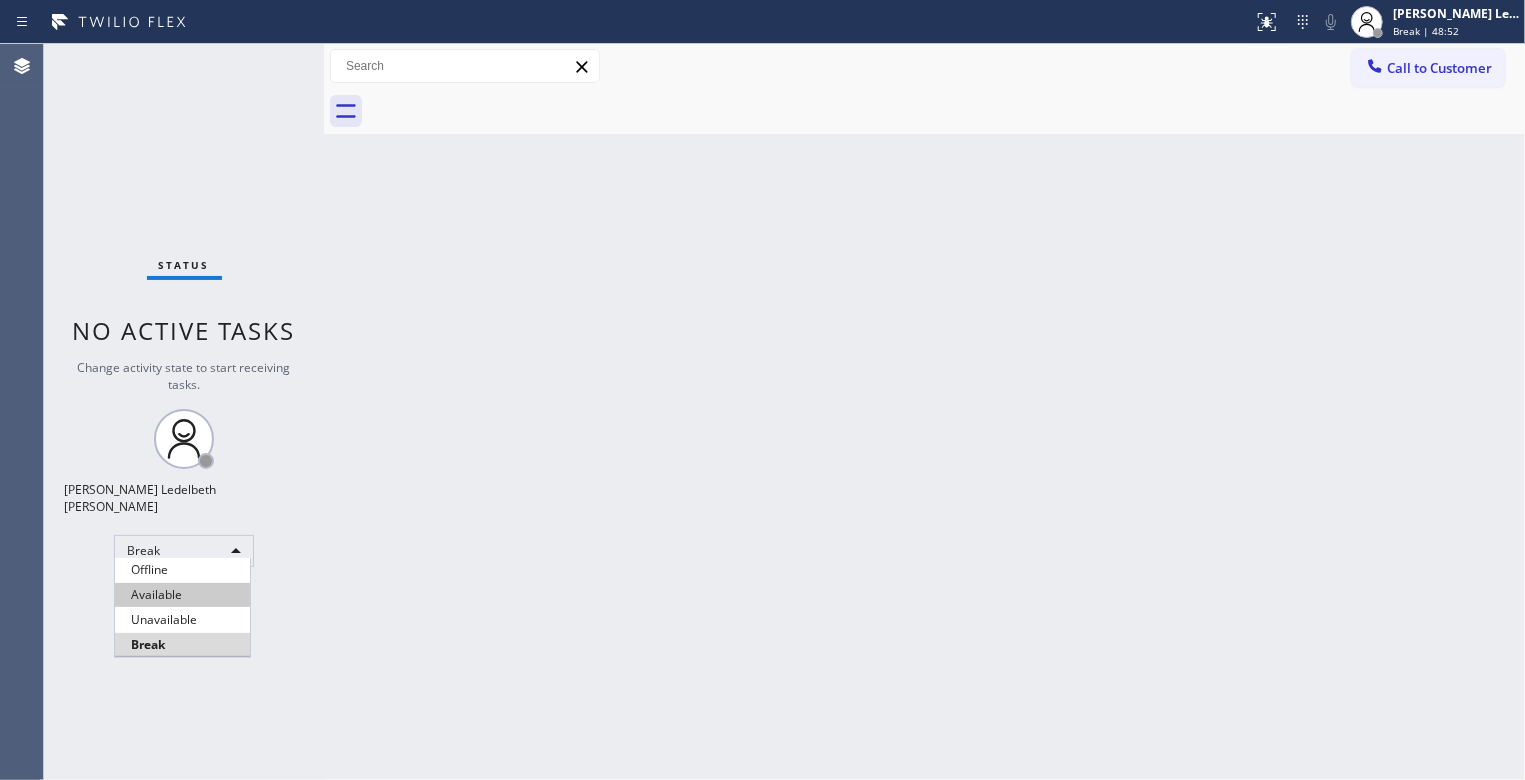 click on "Available" at bounding box center (182, 595) 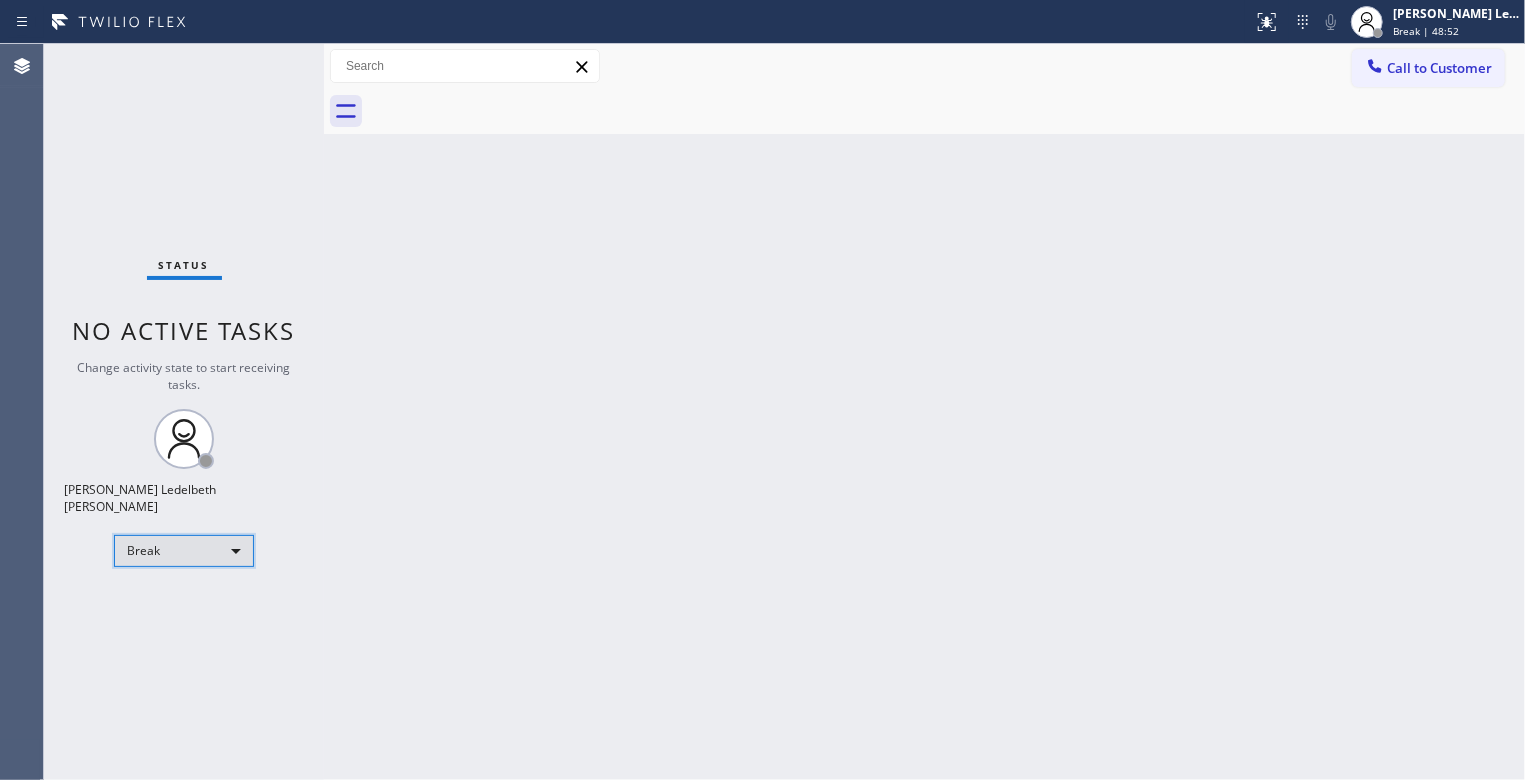 click on "Break" at bounding box center (184, 551) 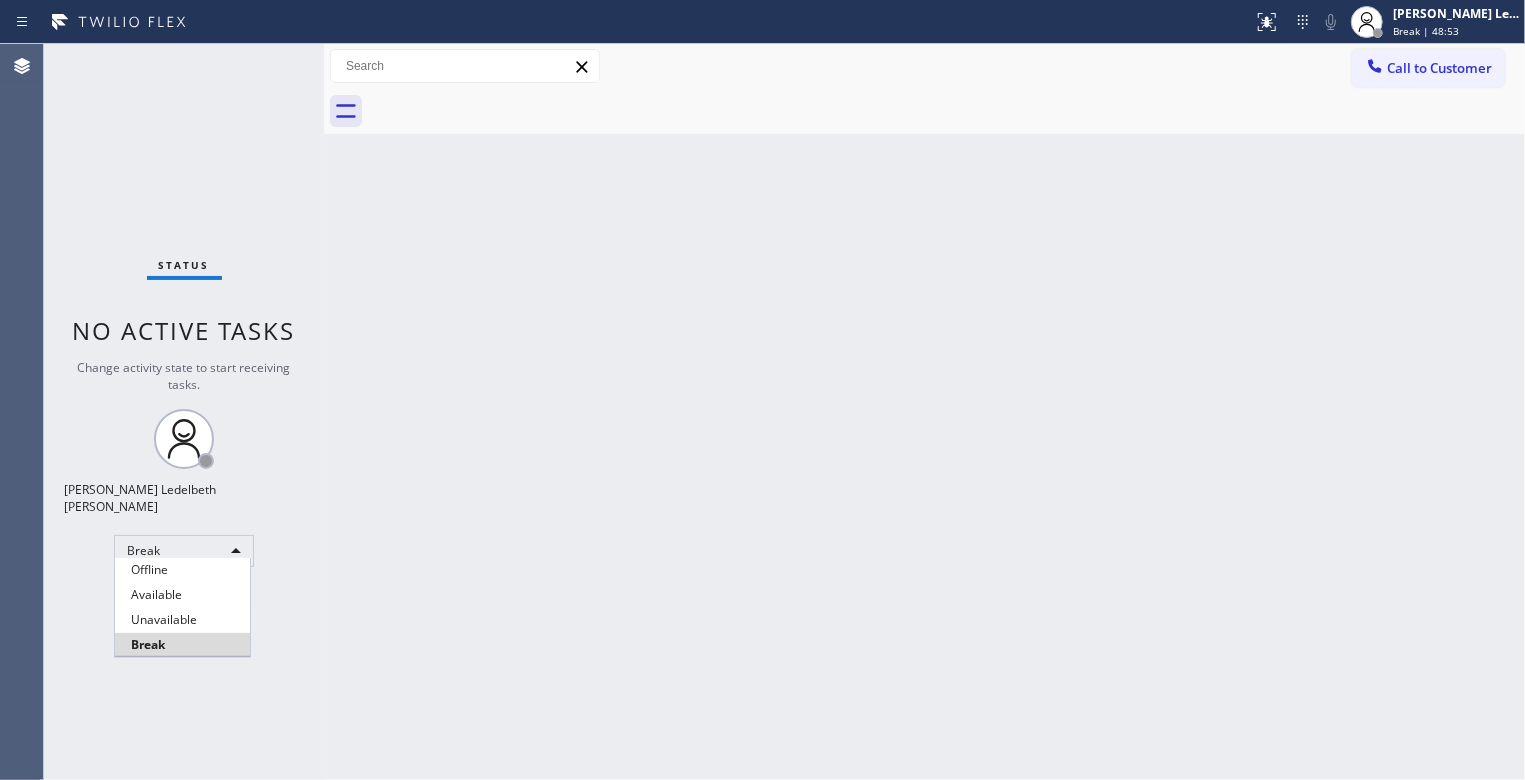 drag, startPoint x: 172, startPoint y: 624, endPoint x: 197, endPoint y: 617, distance: 25.96151 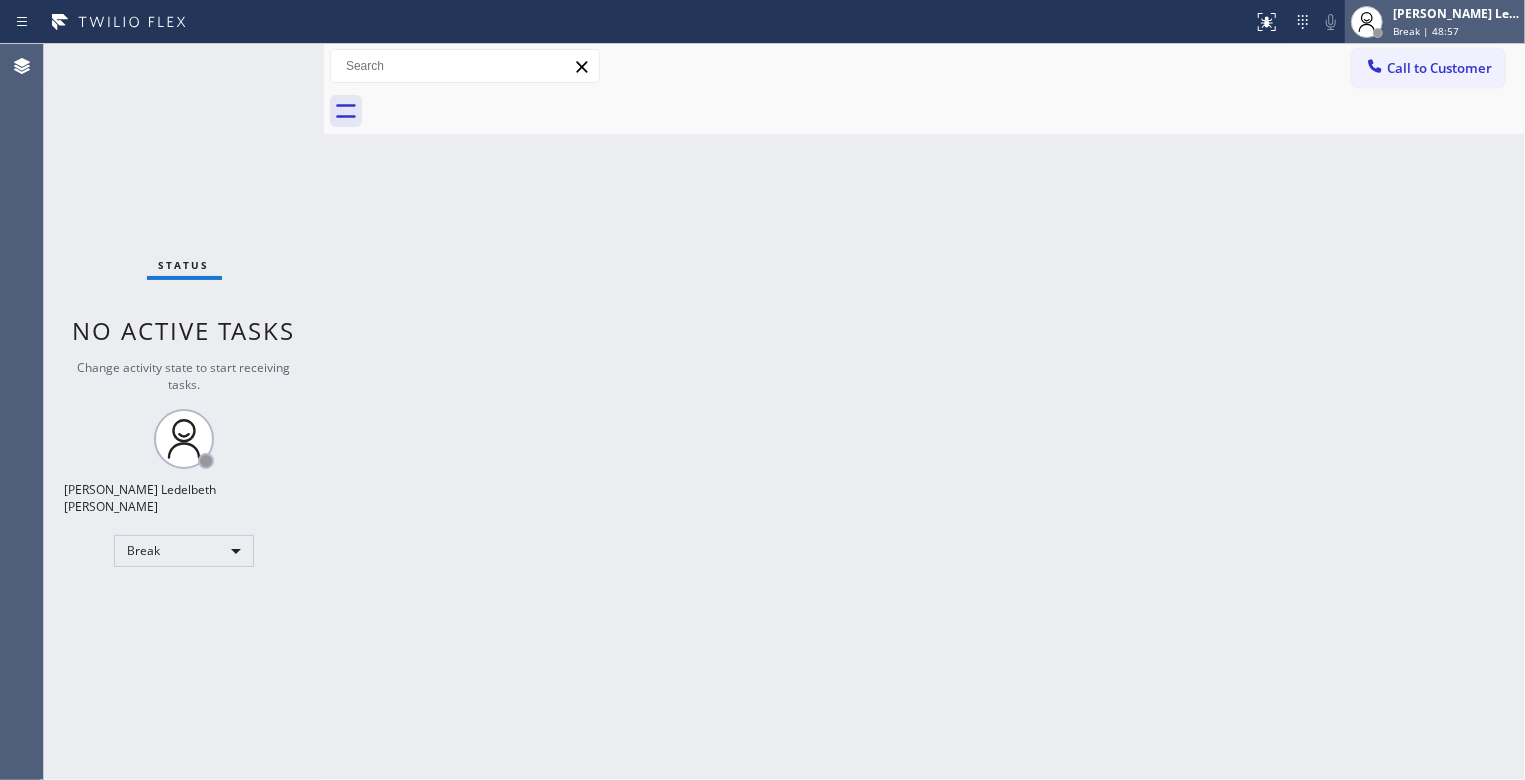 click on "Break | 48:57" at bounding box center (1426, 31) 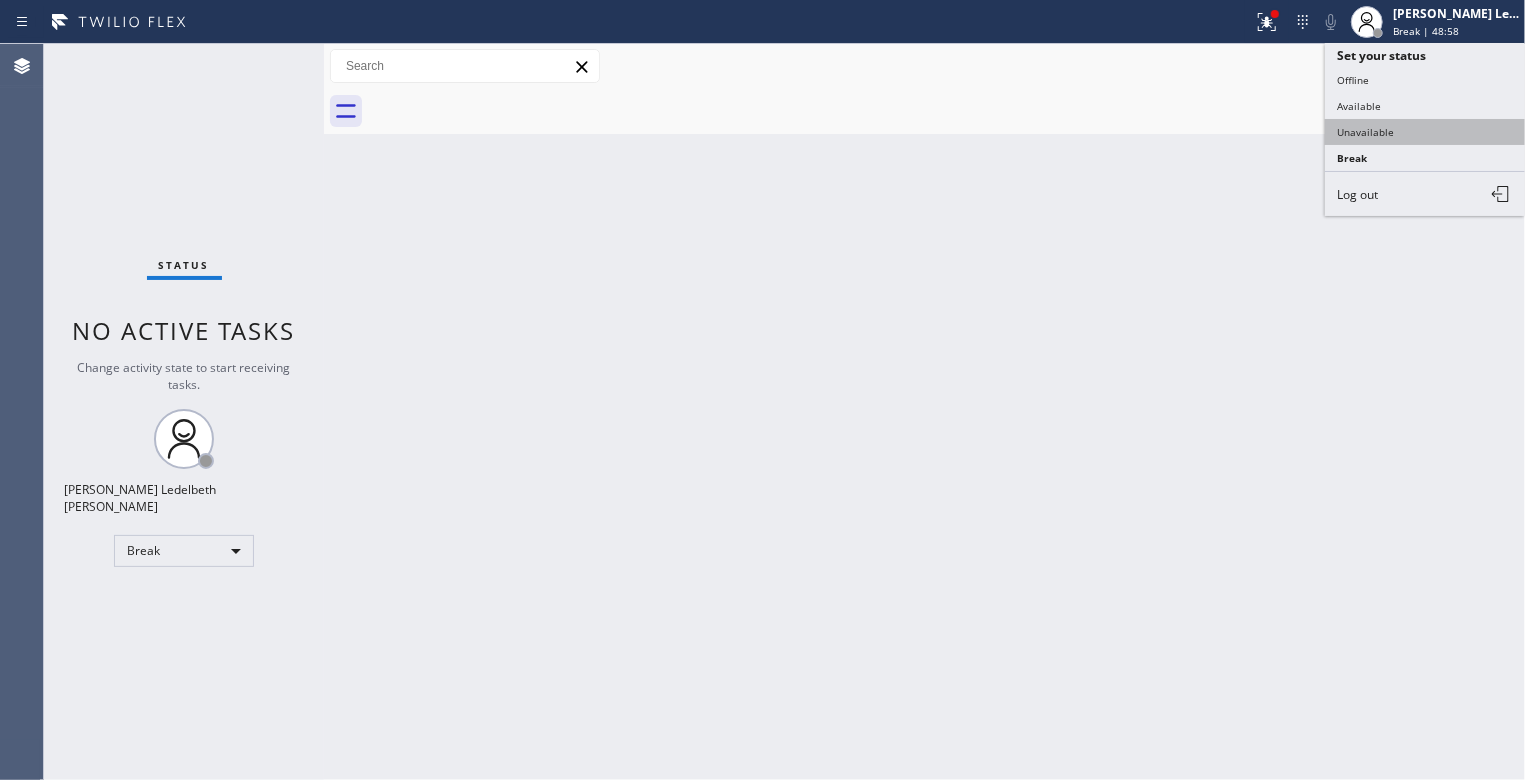 click on "Unavailable" at bounding box center [1425, 132] 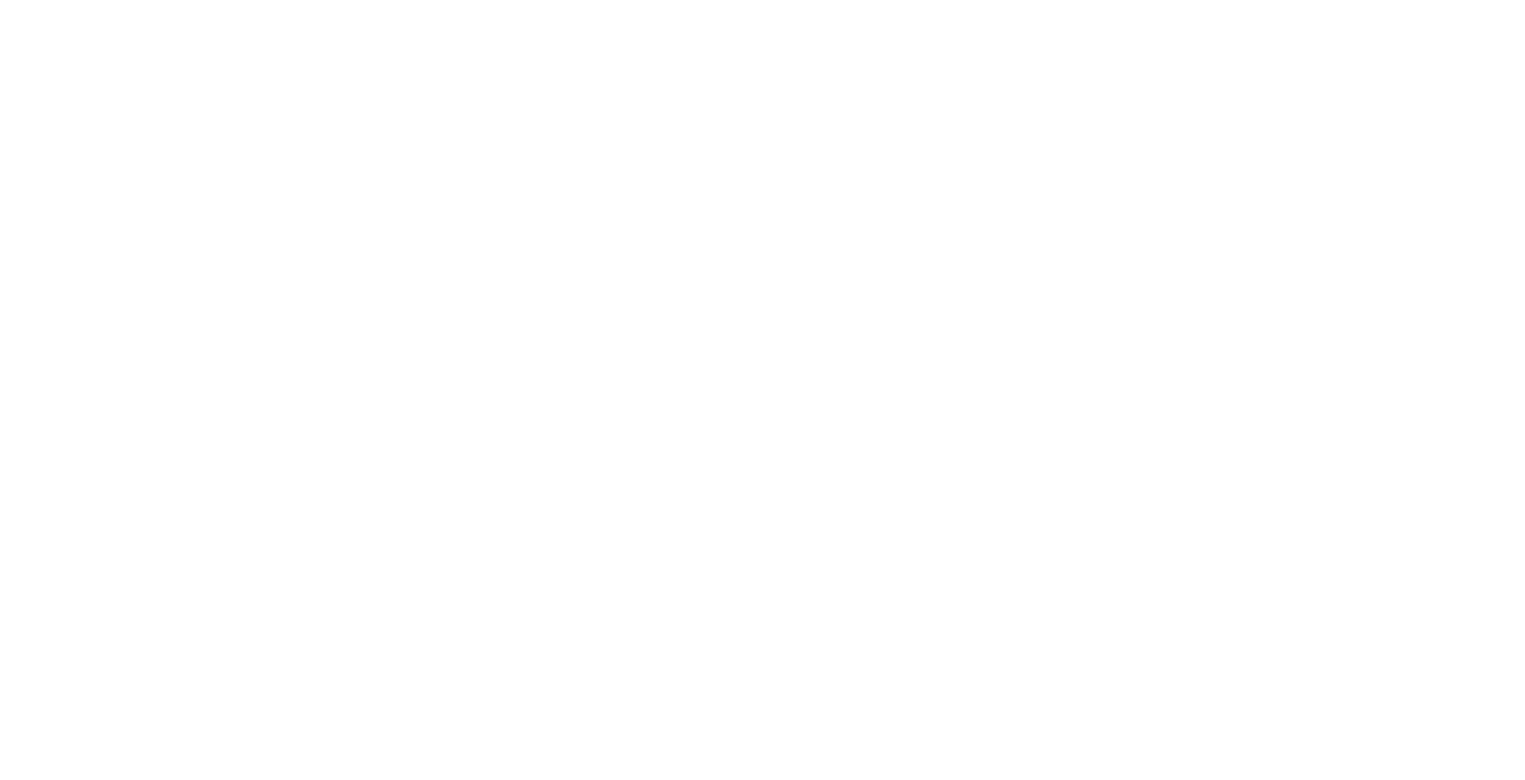scroll, scrollTop: 0, scrollLeft: 0, axis: both 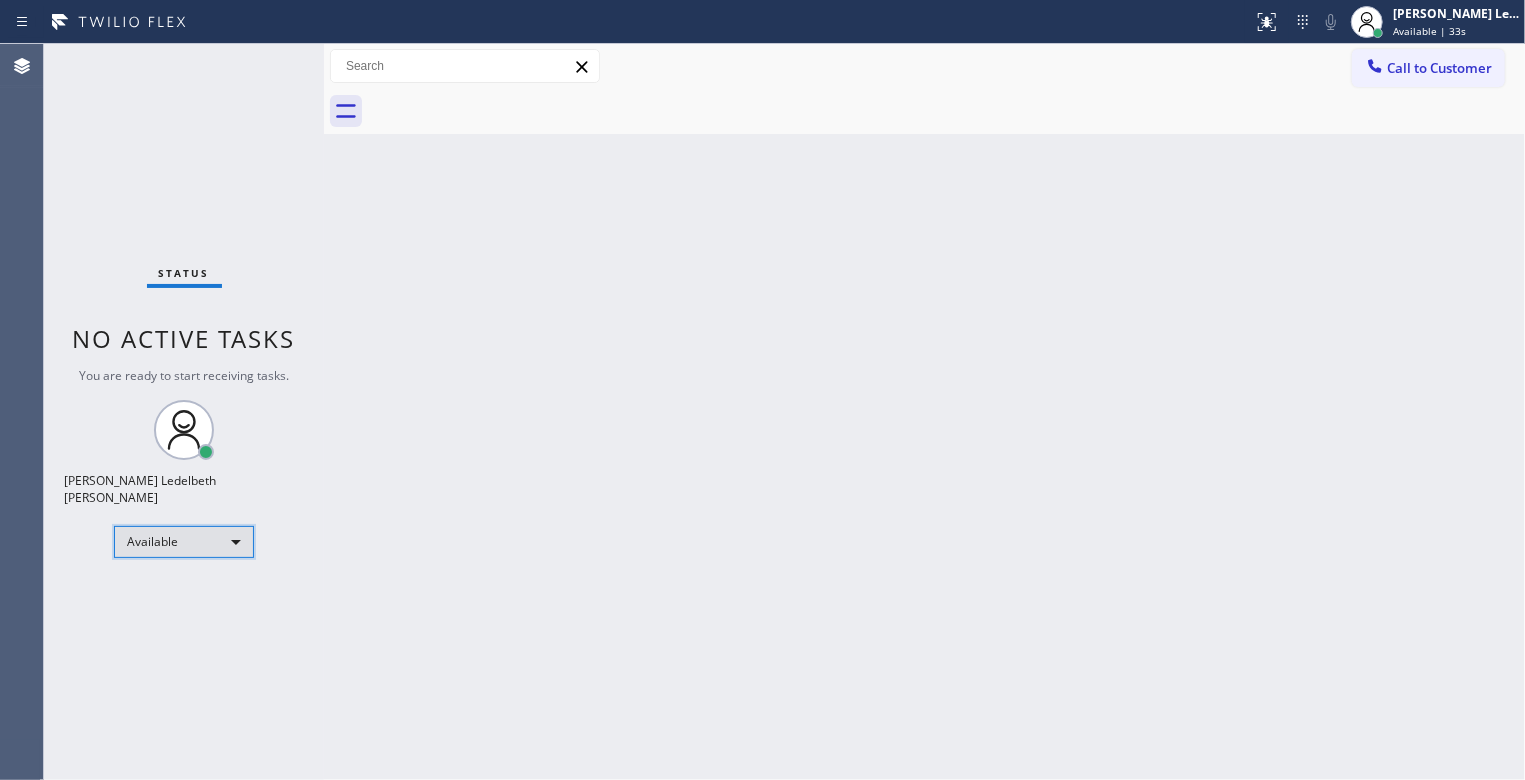 click on "Available" at bounding box center [184, 542] 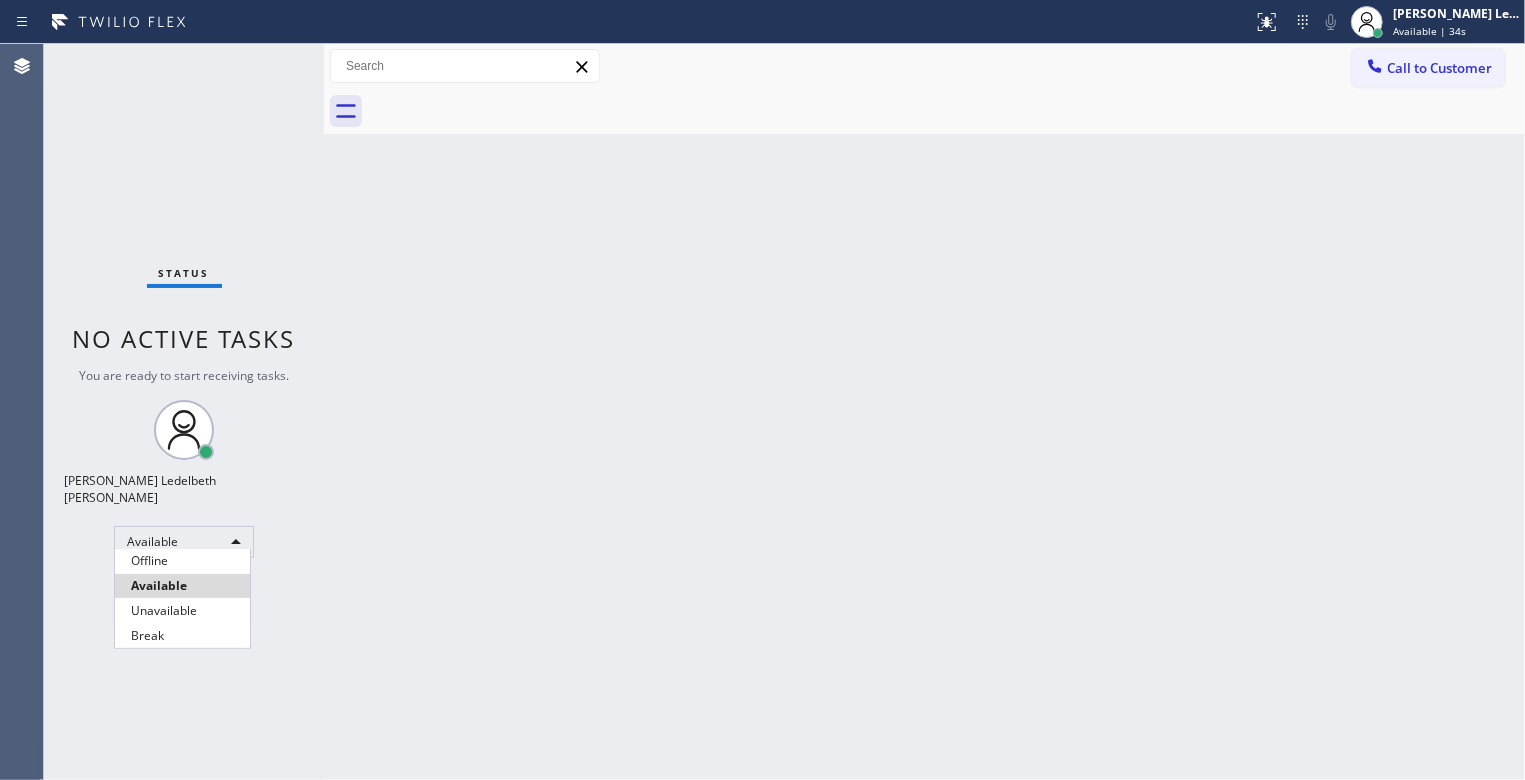 drag, startPoint x: 138, startPoint y: 614, endPoint x: 145, endPoint y: 606, distance: 10.630146 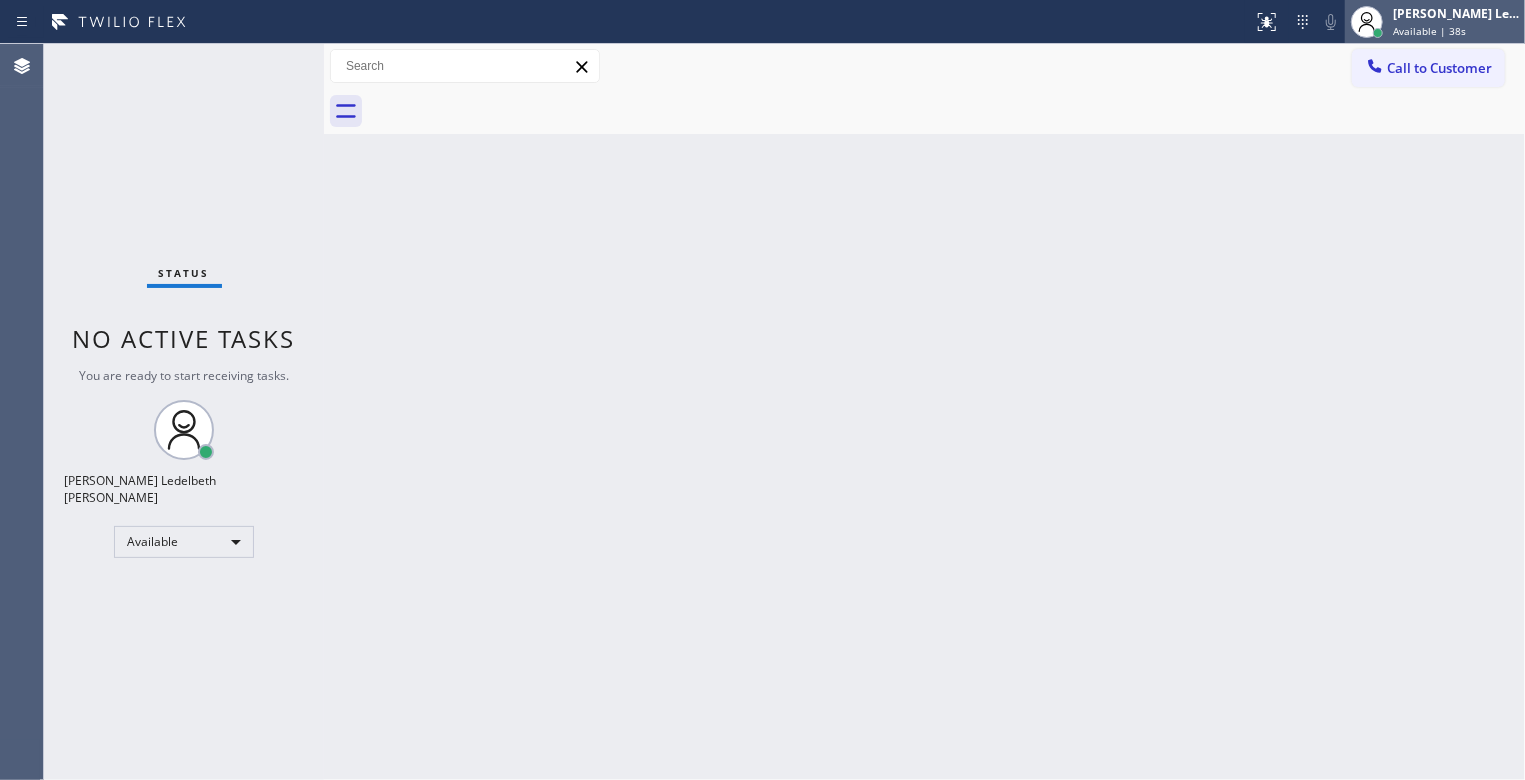 click on "Available | 38s" at bounding box center [1429, 31] 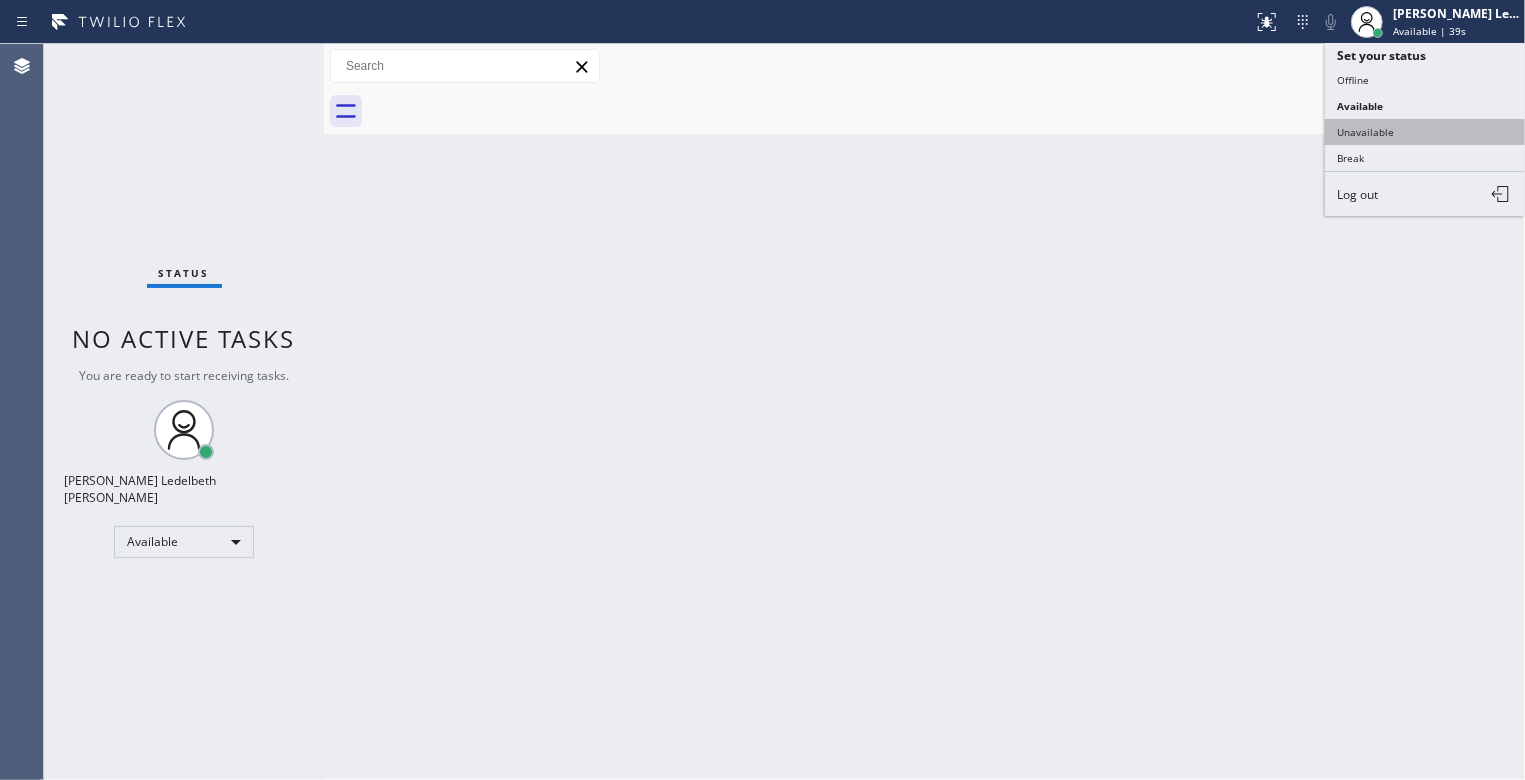 click on "Unavailable" at bounding box center (1425, 132) 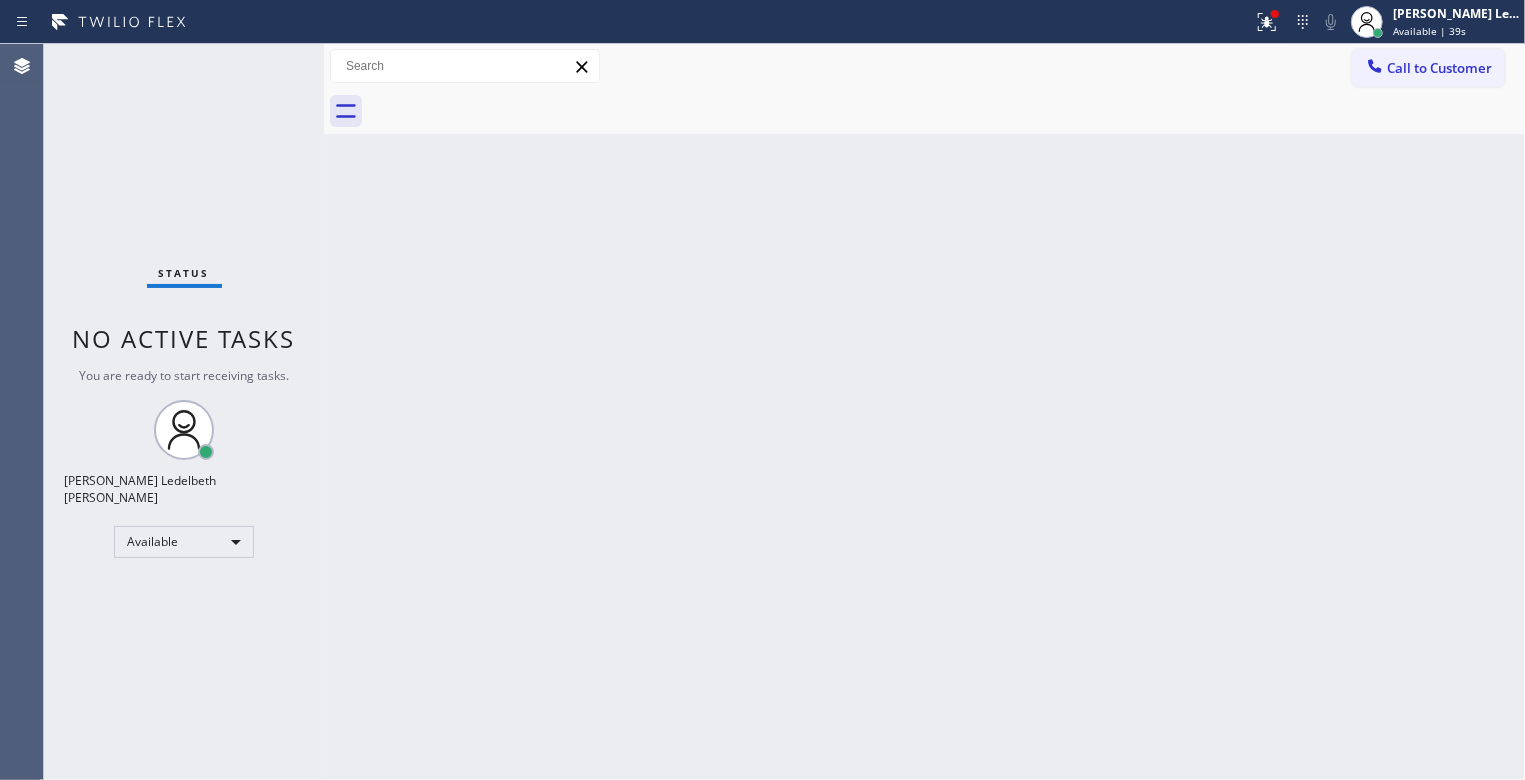 click at bounding box center (946, 111) 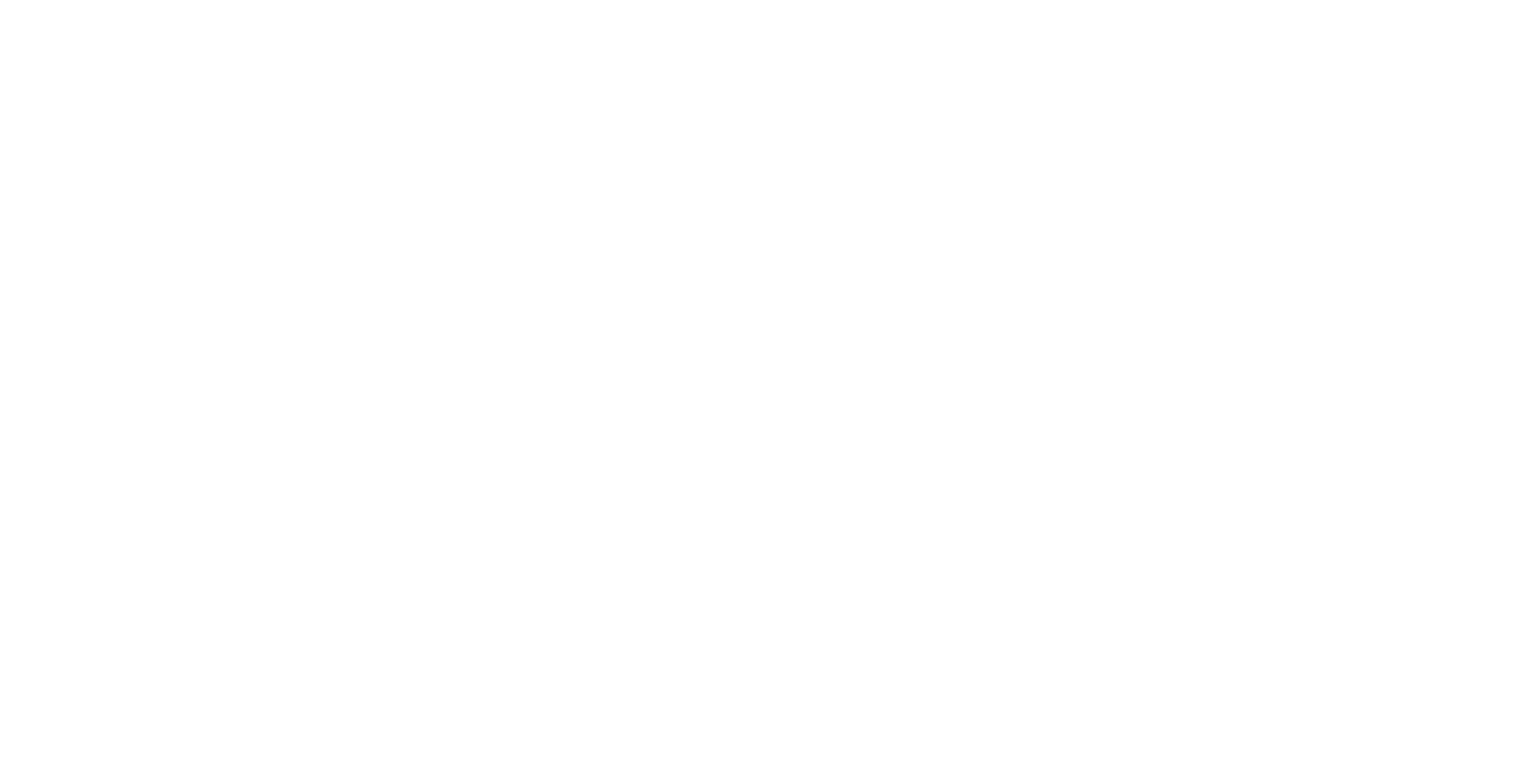 scroll, scrollTop: 0, scrollLeft: 0, axis: both 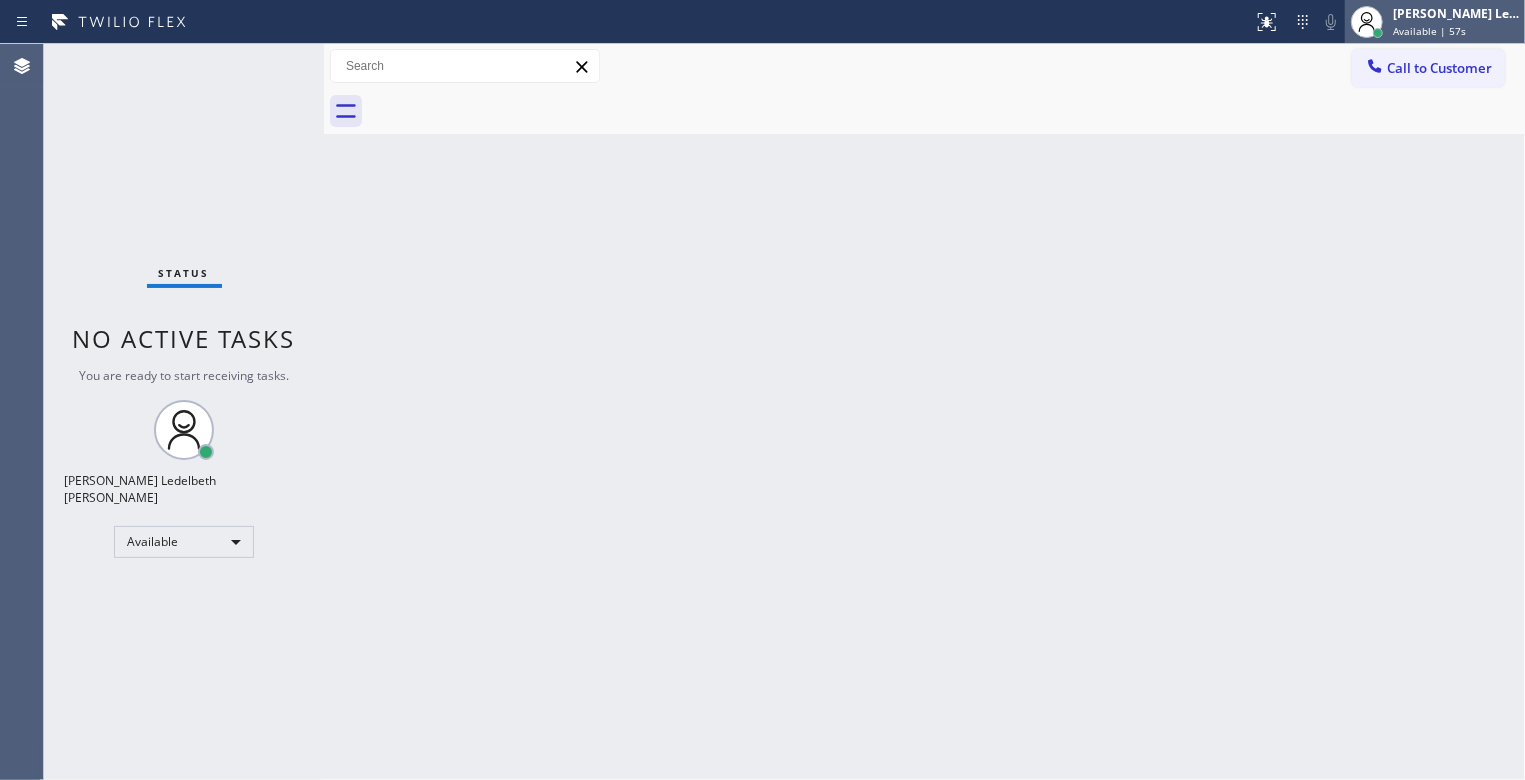click on "Available | 57s" at bounding box center (1429, 31) 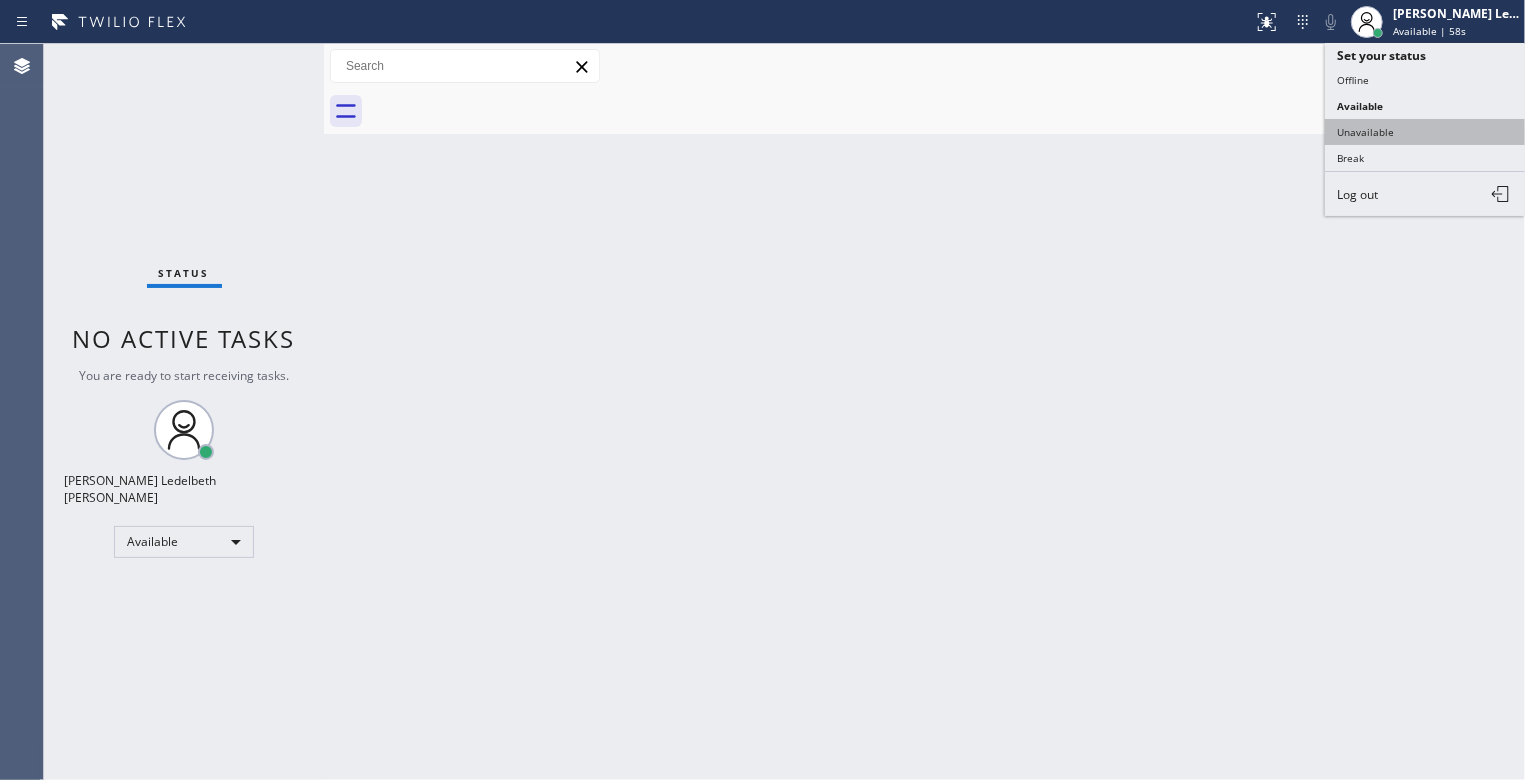 click on "Unavailable" at bounding box center (1425, 132) 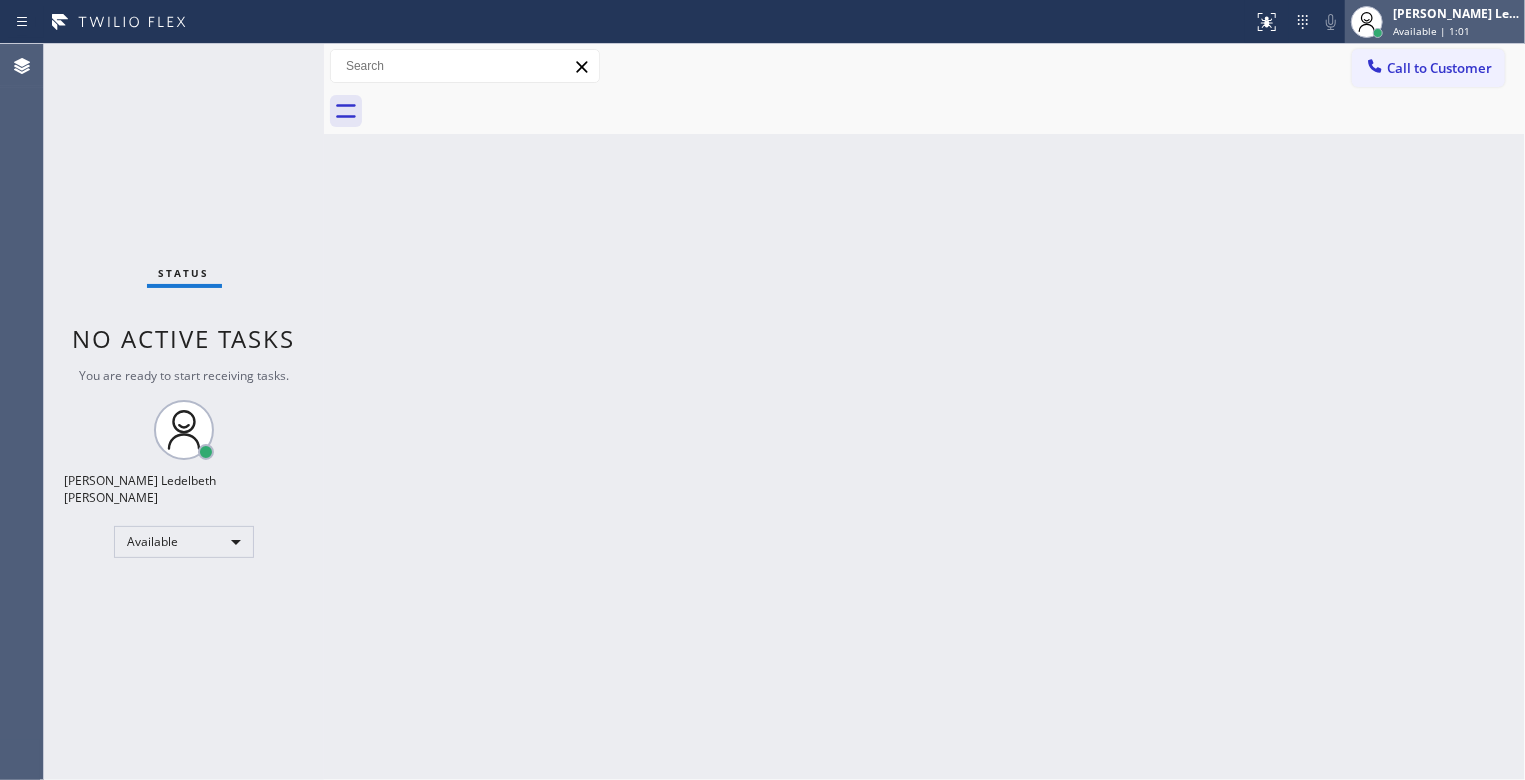 click on "Available | 1:01" at bounding box center (1431, 31) 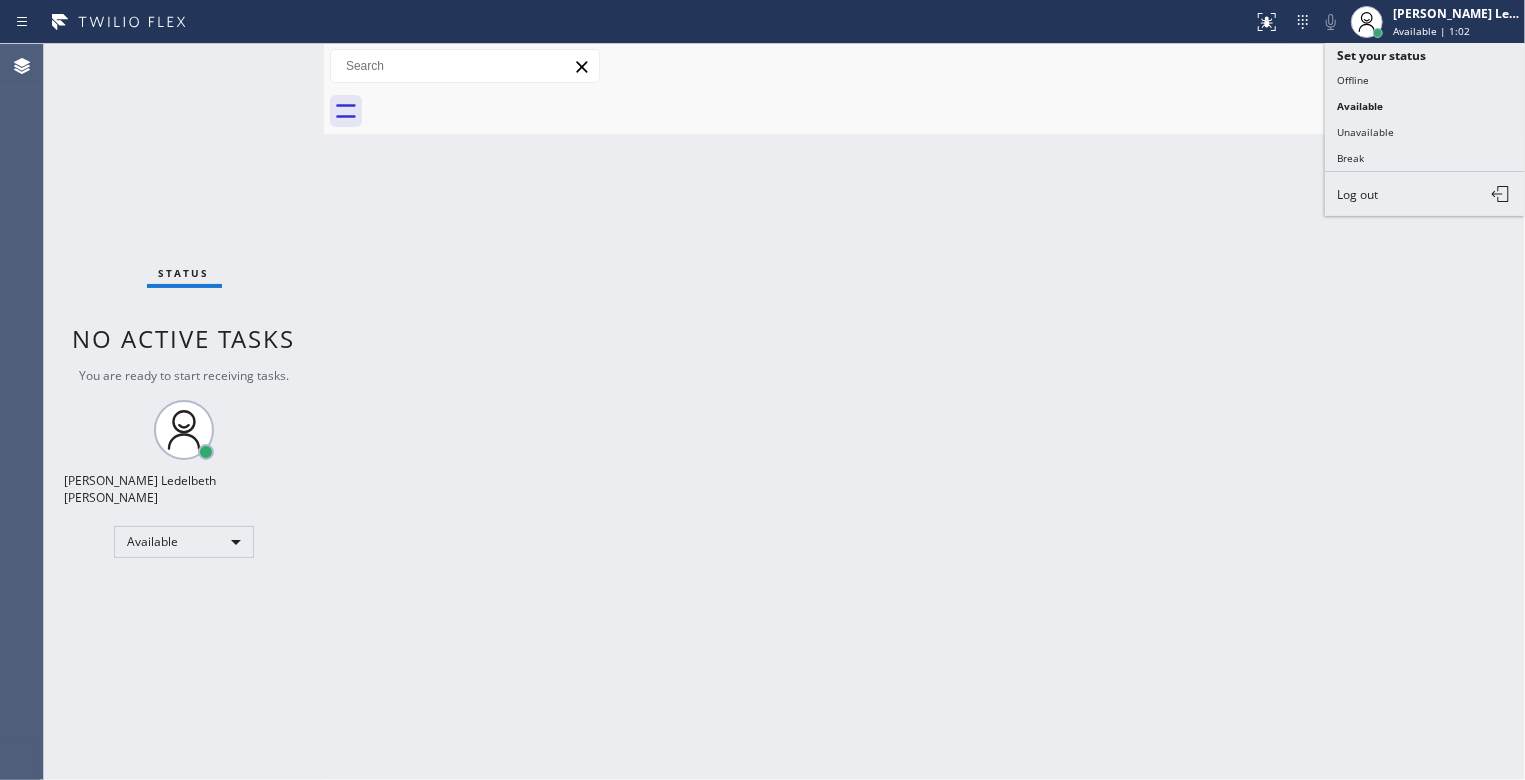 click on "Break" at bounding box center [1425, 158] 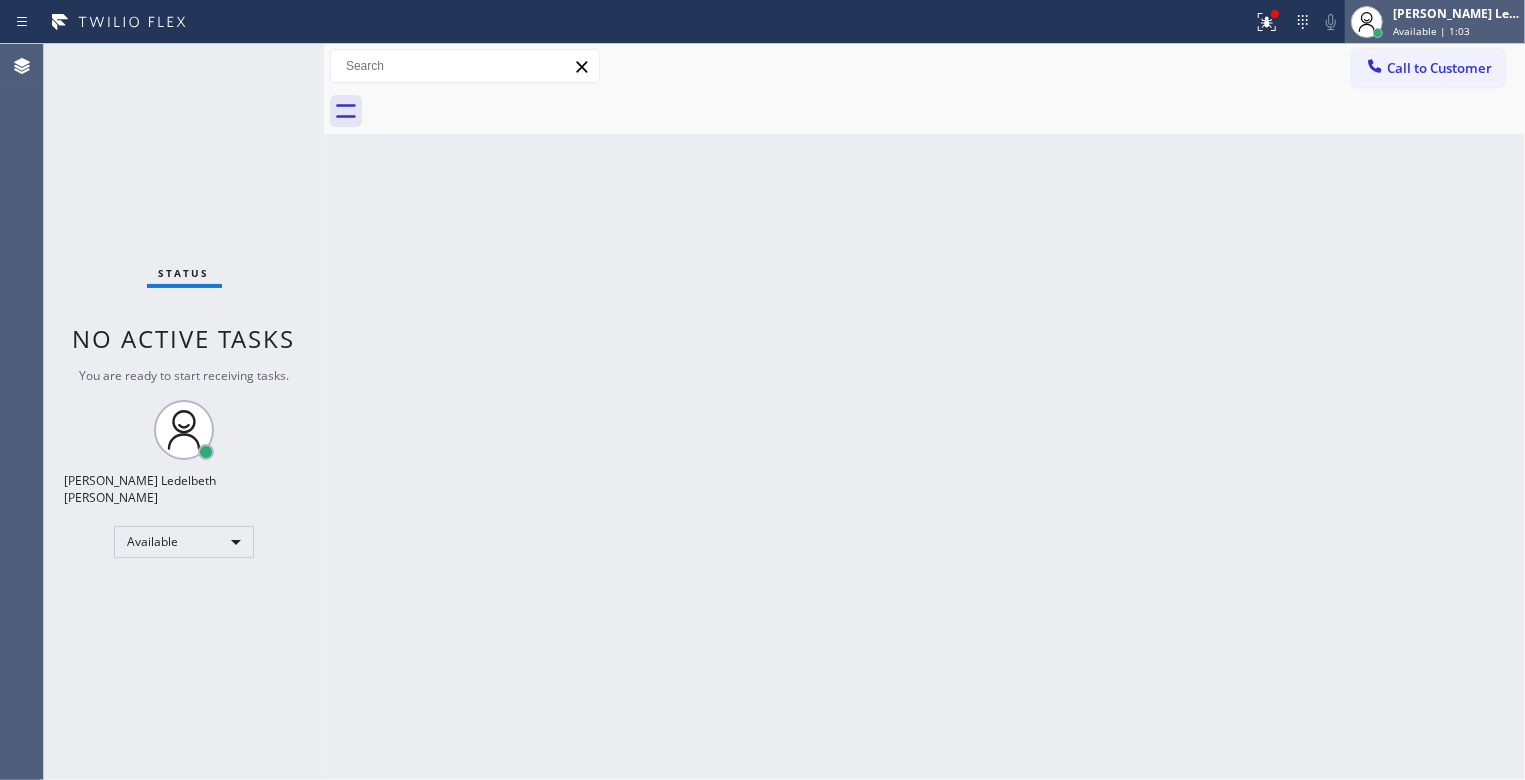 click on "Available | 1:03" at bounding box center (1431, 31) 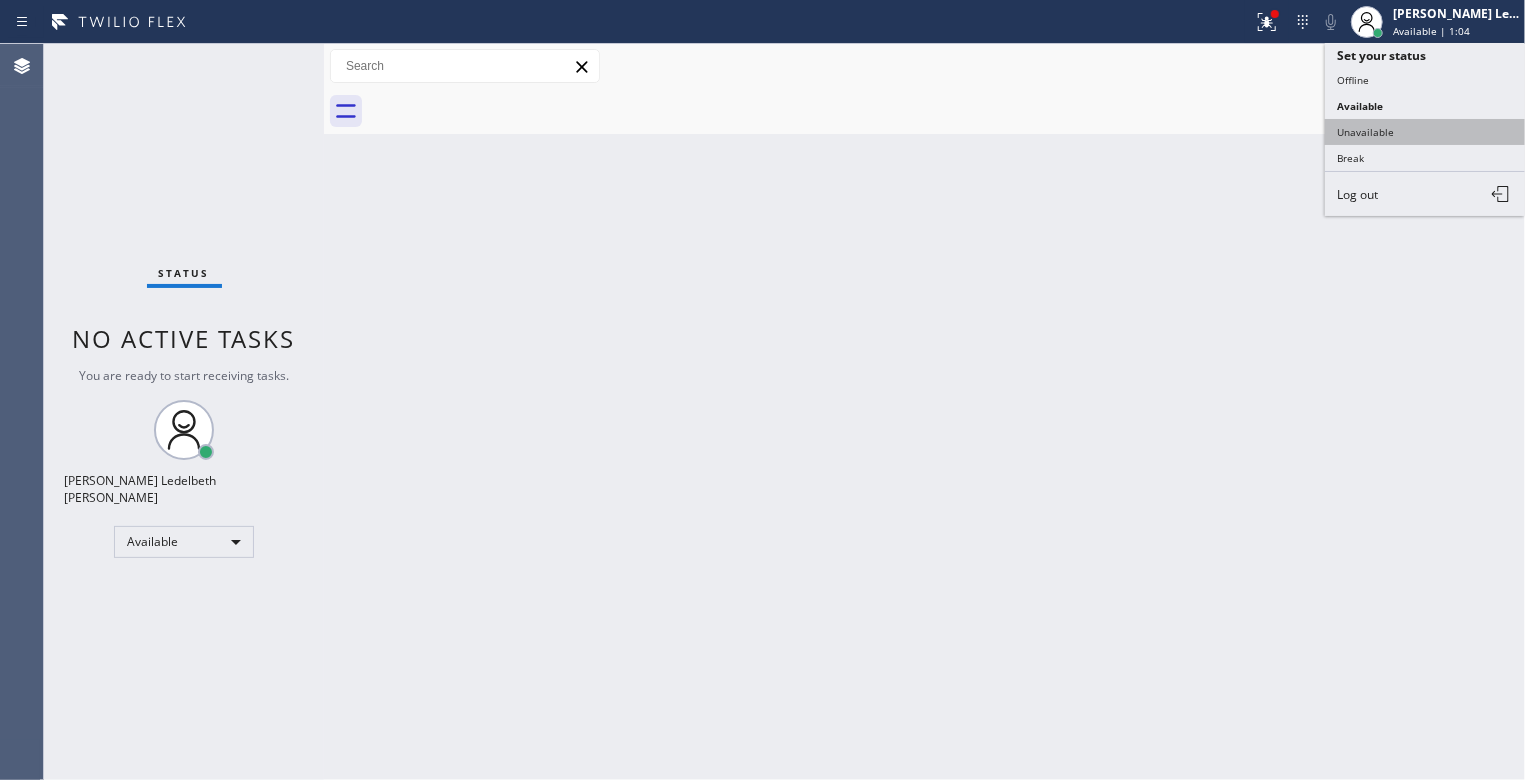 click on "Unavailable" at bounding box center (1425, 132) 